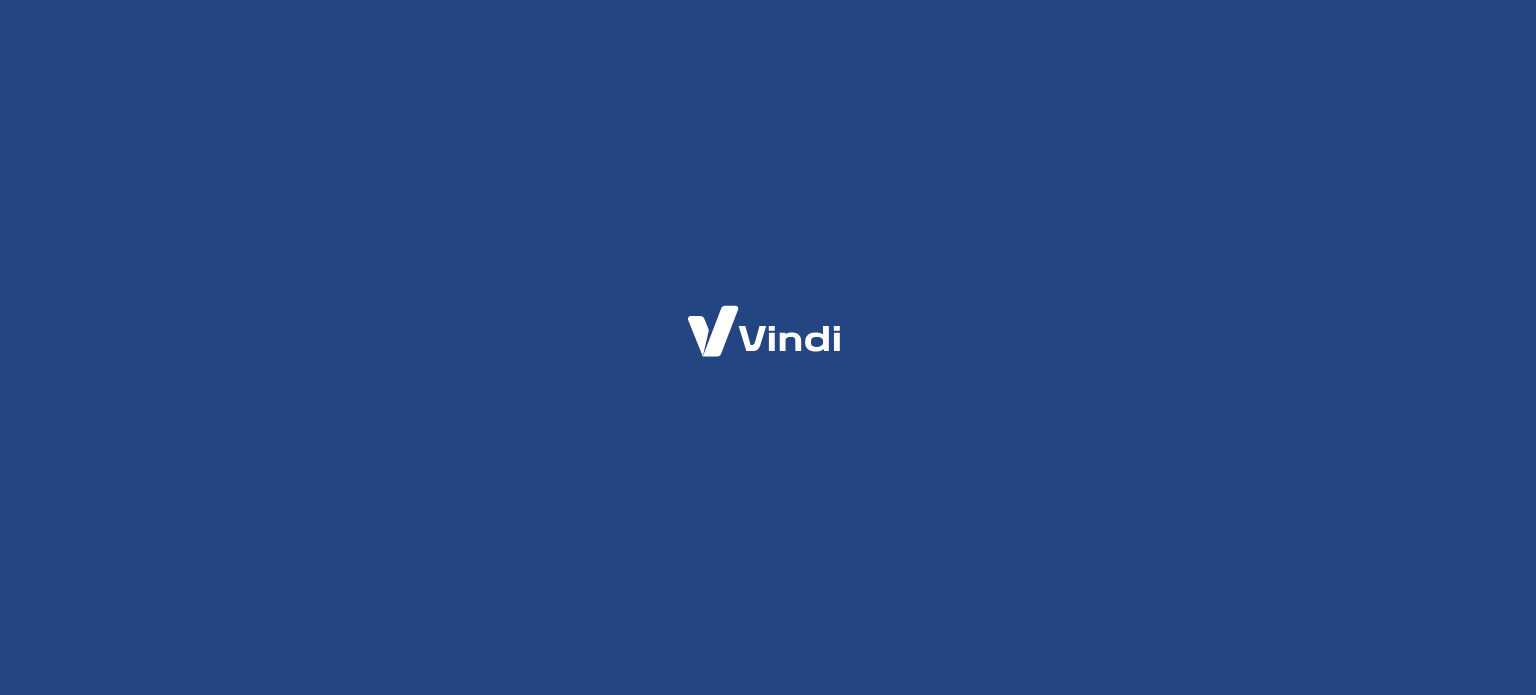 scroll, scrollTop: 0, scrollLeft: 0, axis: both 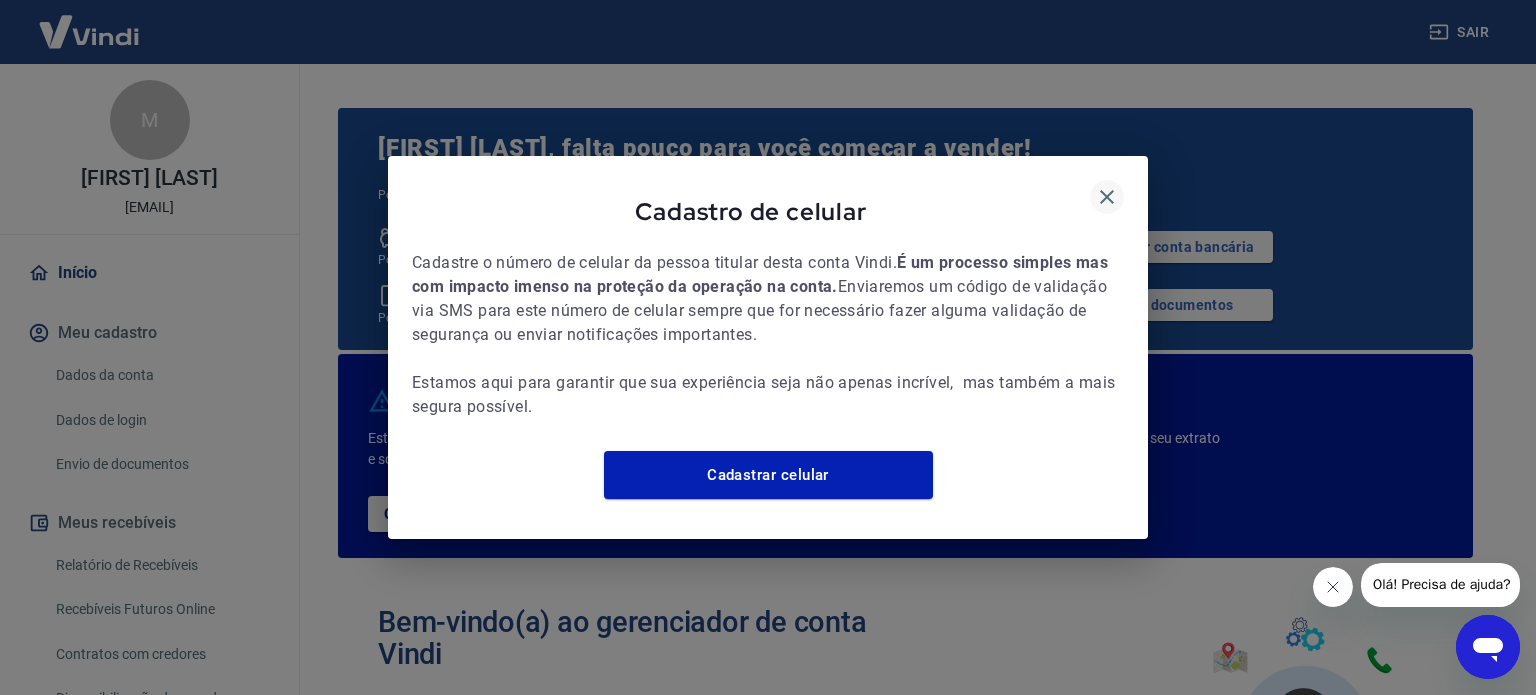 click 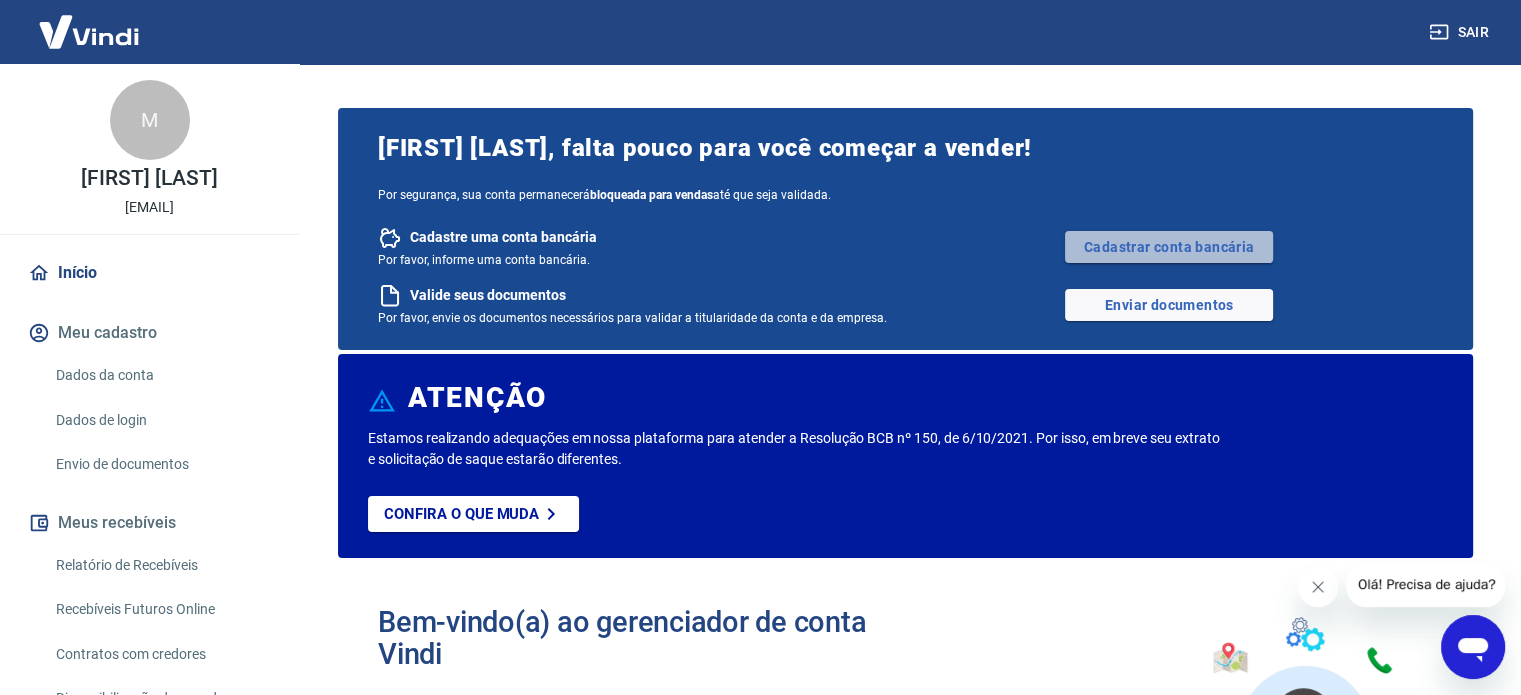 click on "Cadastrar conta bancária" at bounding box center [1169, 247] 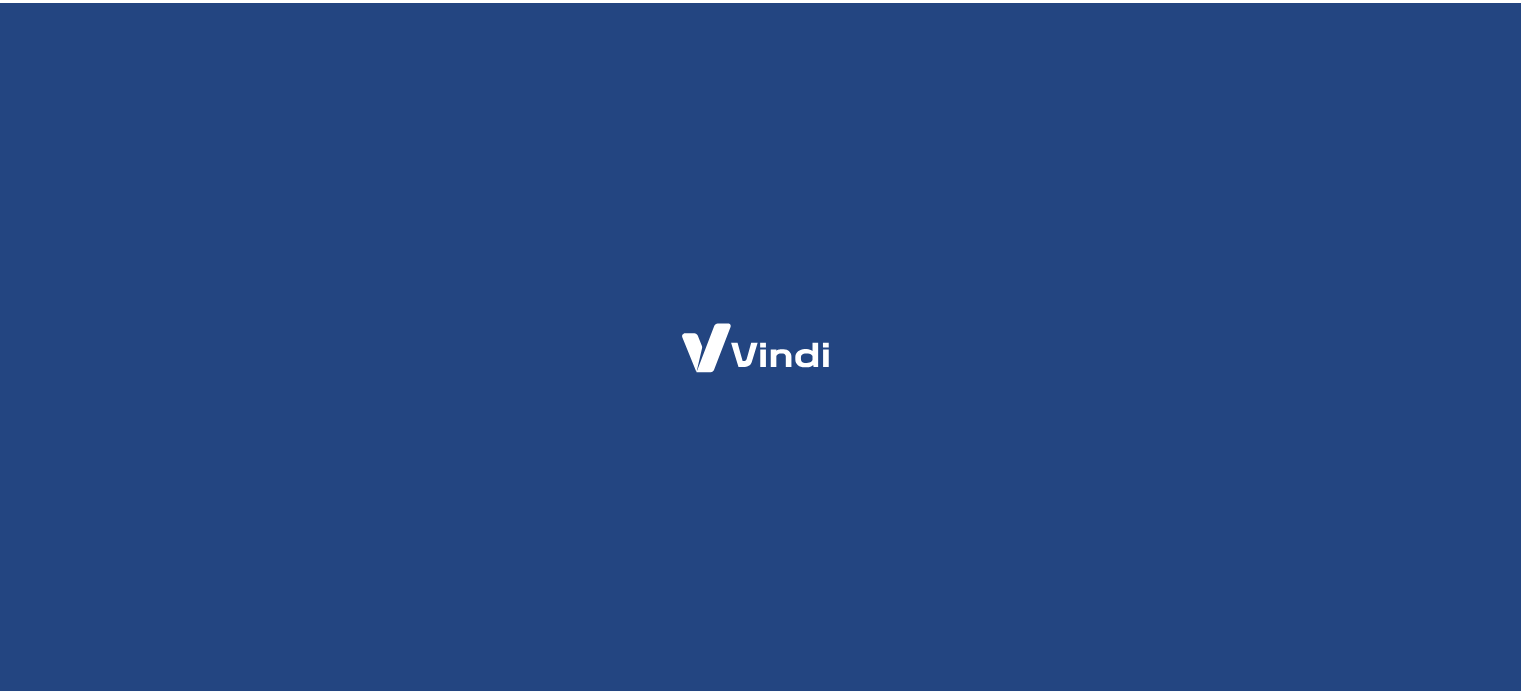 scroll, scrollTop: 0, scrollLeft: 0, axis: both 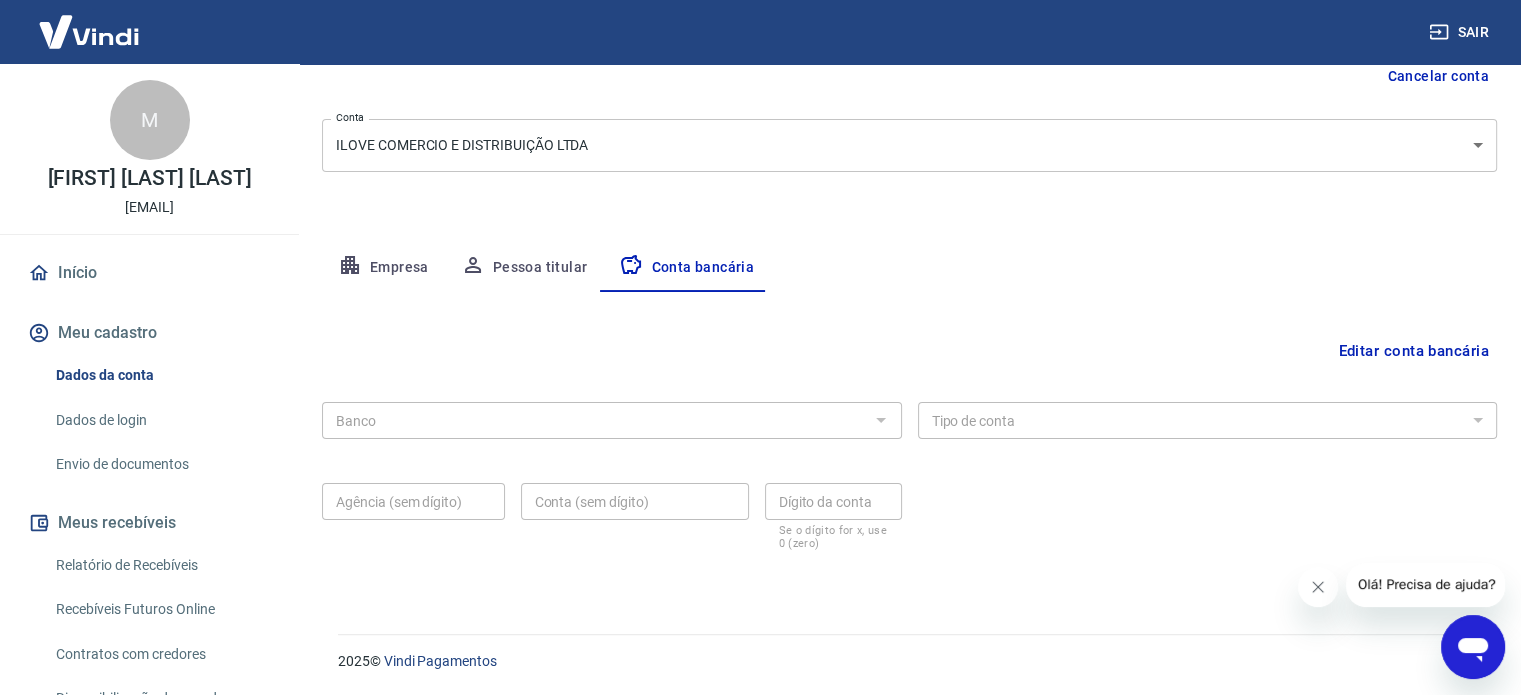 click on "Banco" at bounding box center [612, 420] 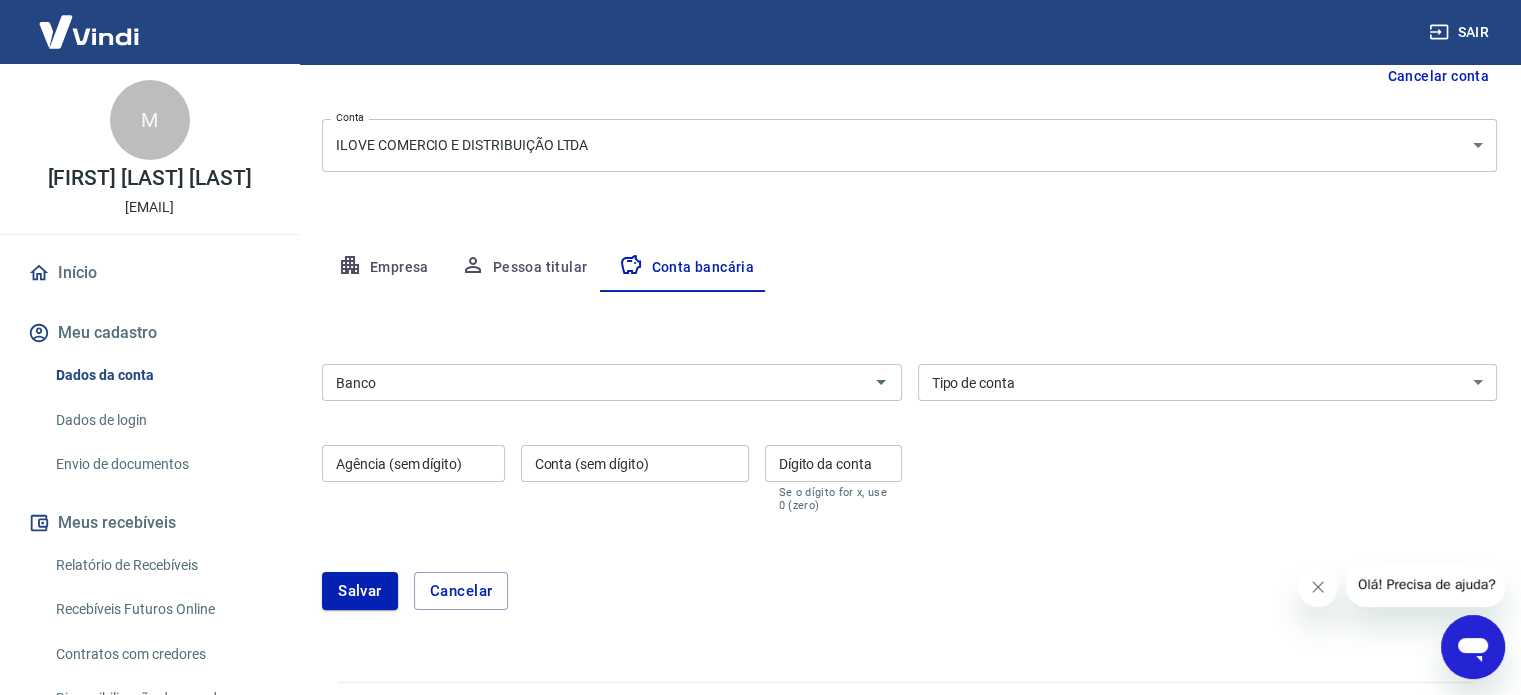 click on "Banco" at bounding box center (595, 382) 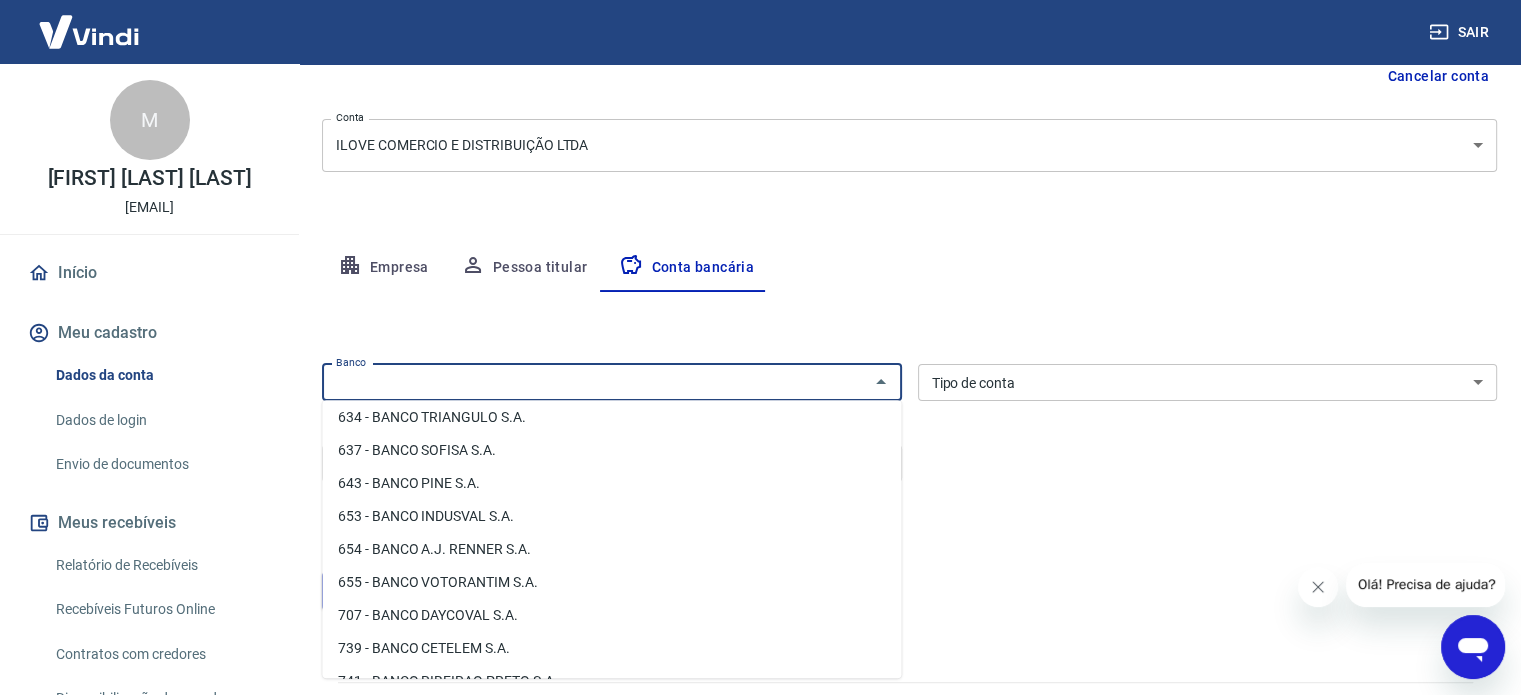 scroll, scrollTop: 3058, scrollLeft: 0, axis: vertical 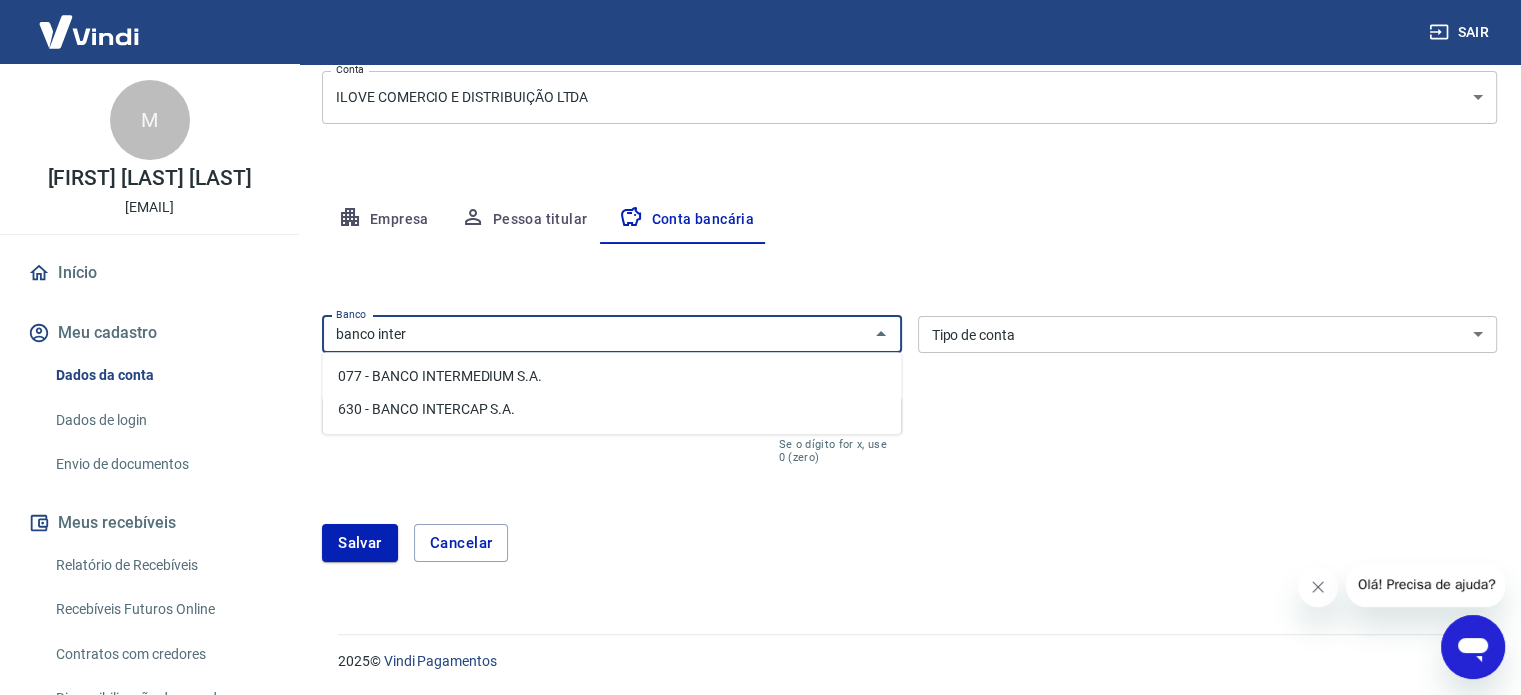 click on "077 - BANCO INTERMEDIUM S.A." at bounding box center [611, 376] 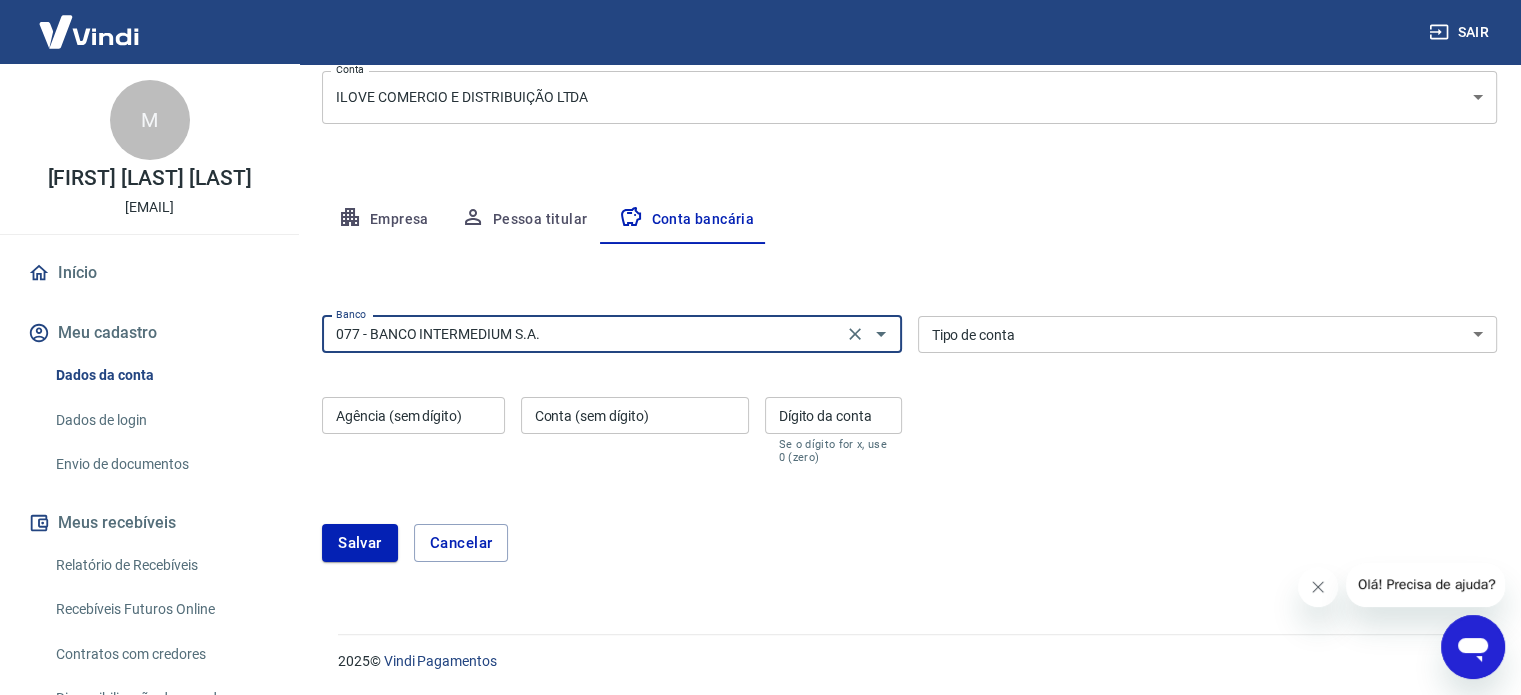 type on "077 - BANCO INTERMEDIUM S.A." 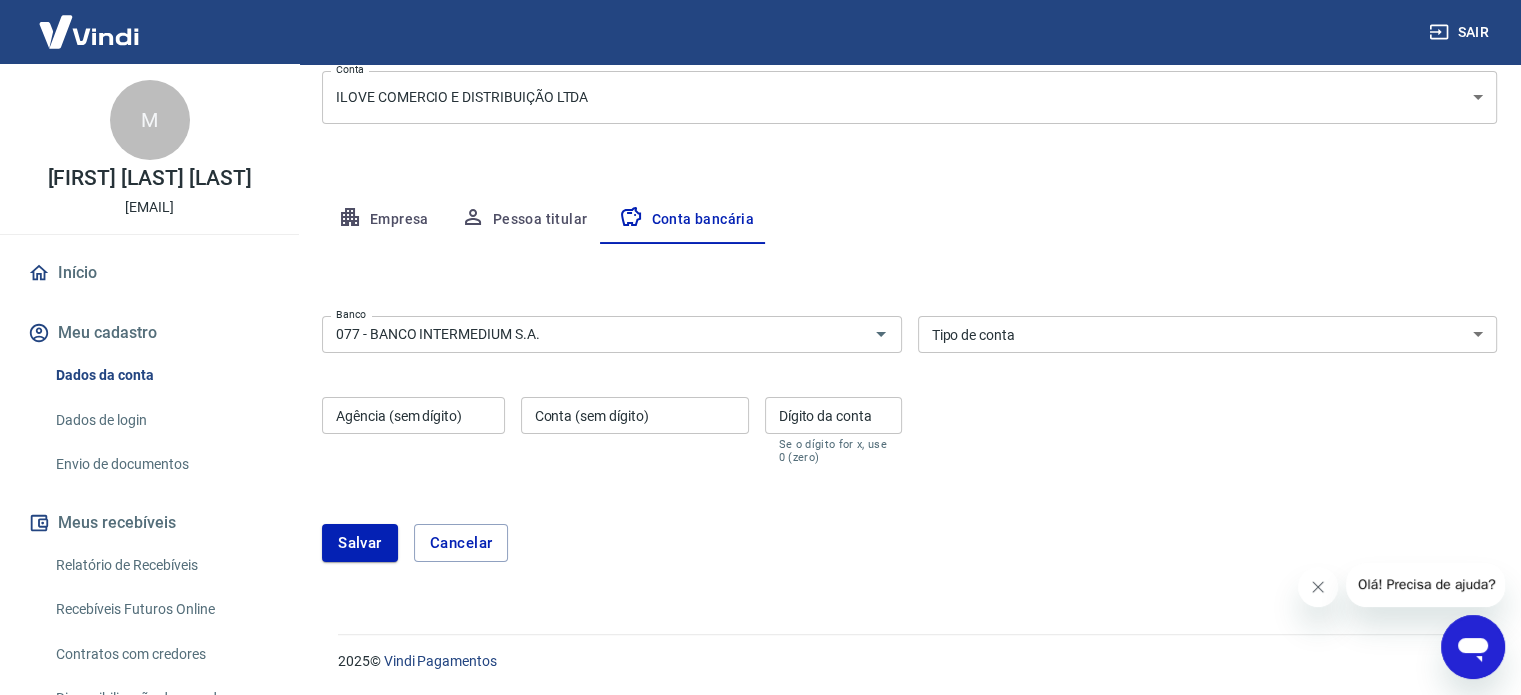 click on "Banco 077 - BANCO INTERMEDIUM S.A. Banco Tipo de conta Conta Corrente Conta Poupança Tipo de conta Agência (sem dígito) Agência (sem dígito) Conta (sem dígito) Conta (sem dígito) Dígito da conta Dígito da conta Se o dígito for x, use 0 (zero)" at bounding box center [909, 388] 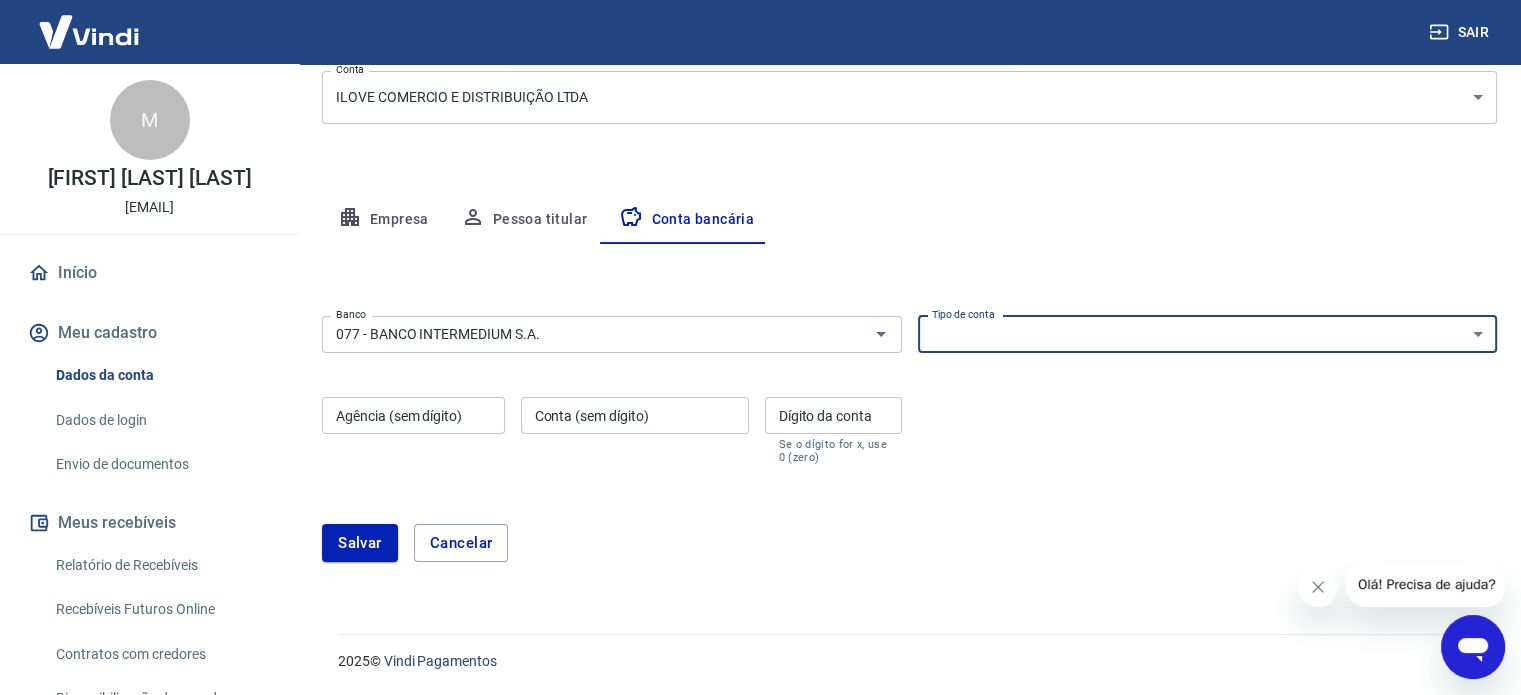 click on "Conta Corrente Conta Poupança" at bounding box center (1208, 334) 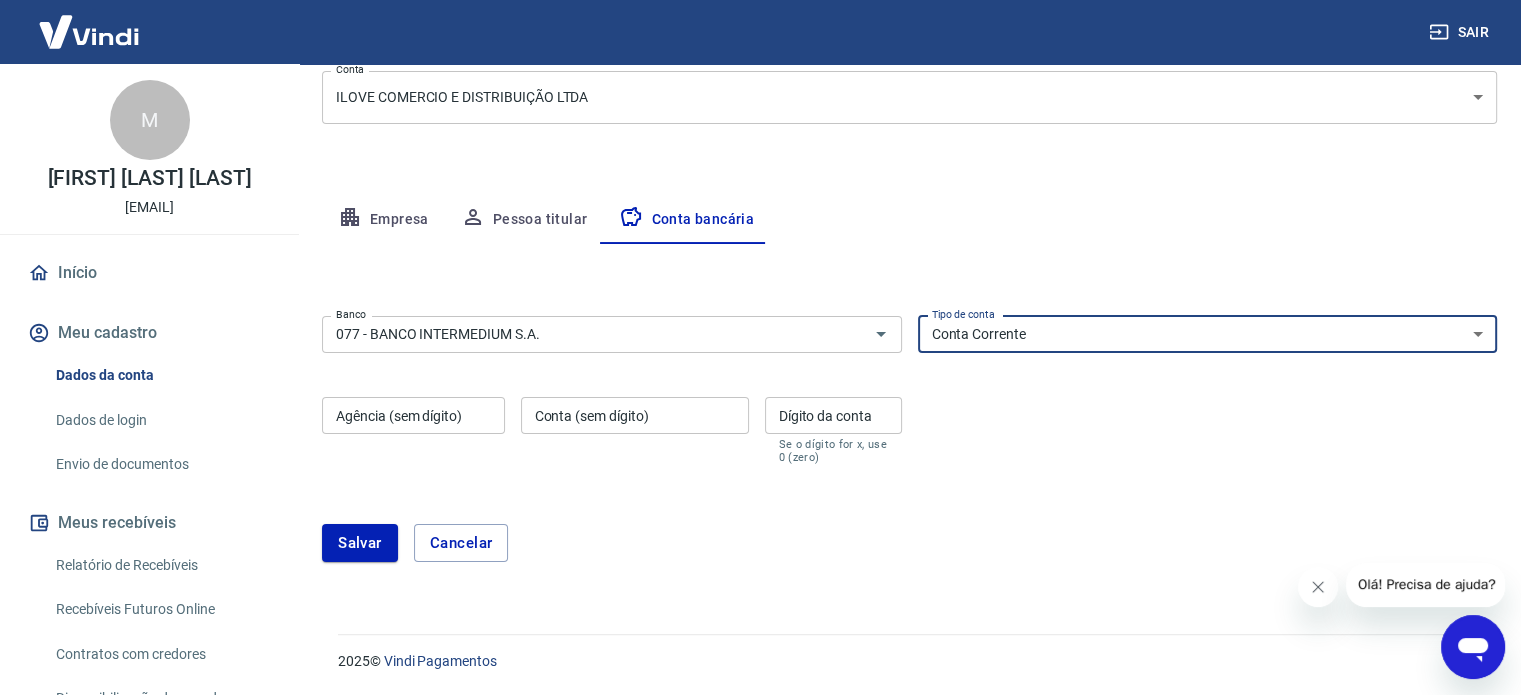 click on "Conta Corrente Conta Poupança" at bounding box center (1208, 334) 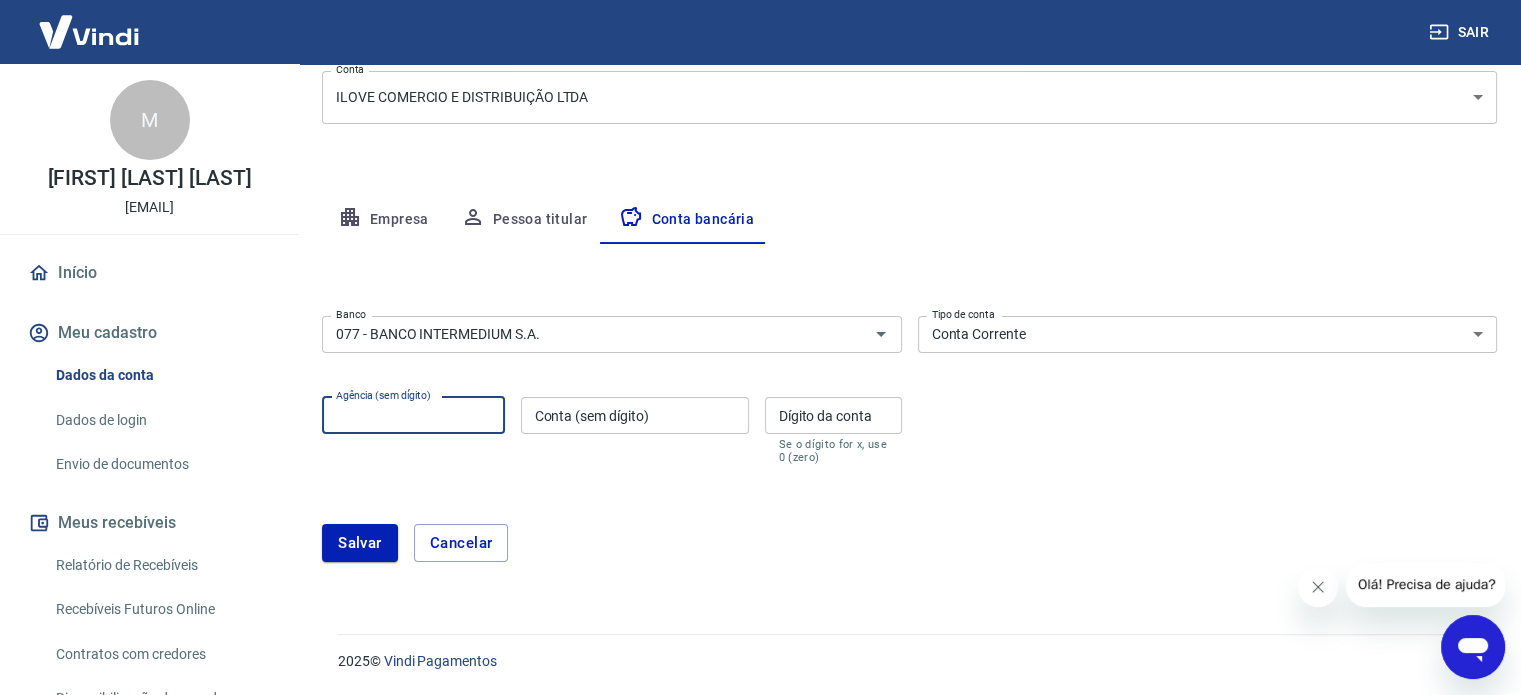 click on "Agência (sem dígito)" at bounding box center [413, 415] 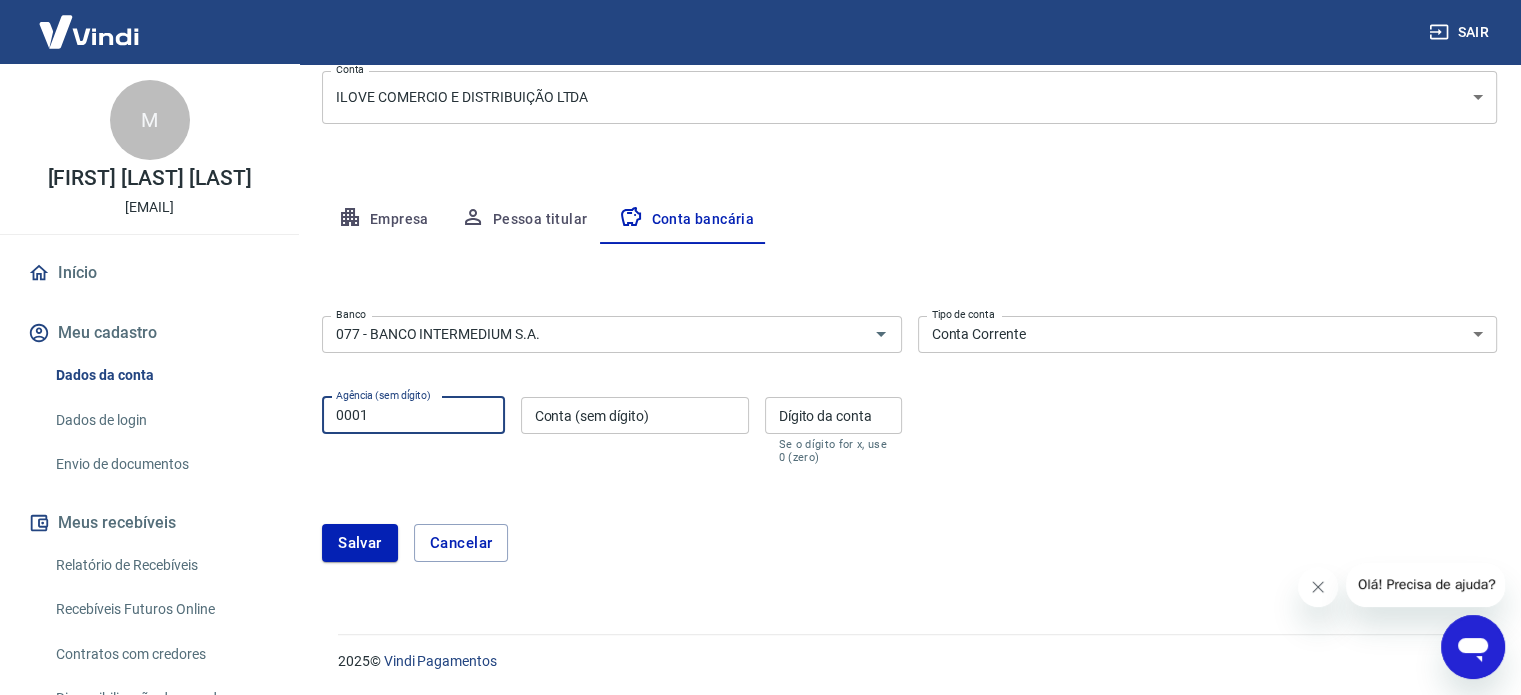 type on "0001" 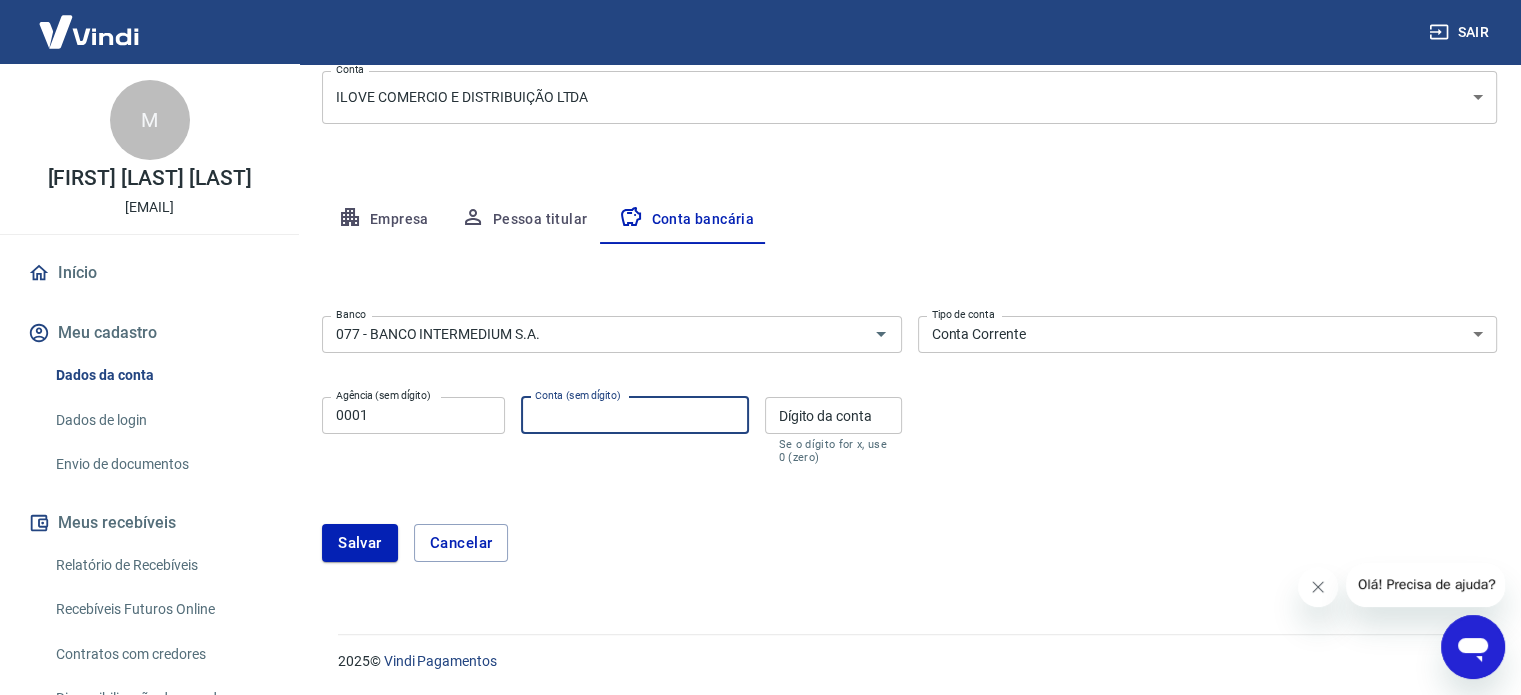 click on "Conta (sem dígito) Conta (sem dígito)" at bounding box center [635, 430] 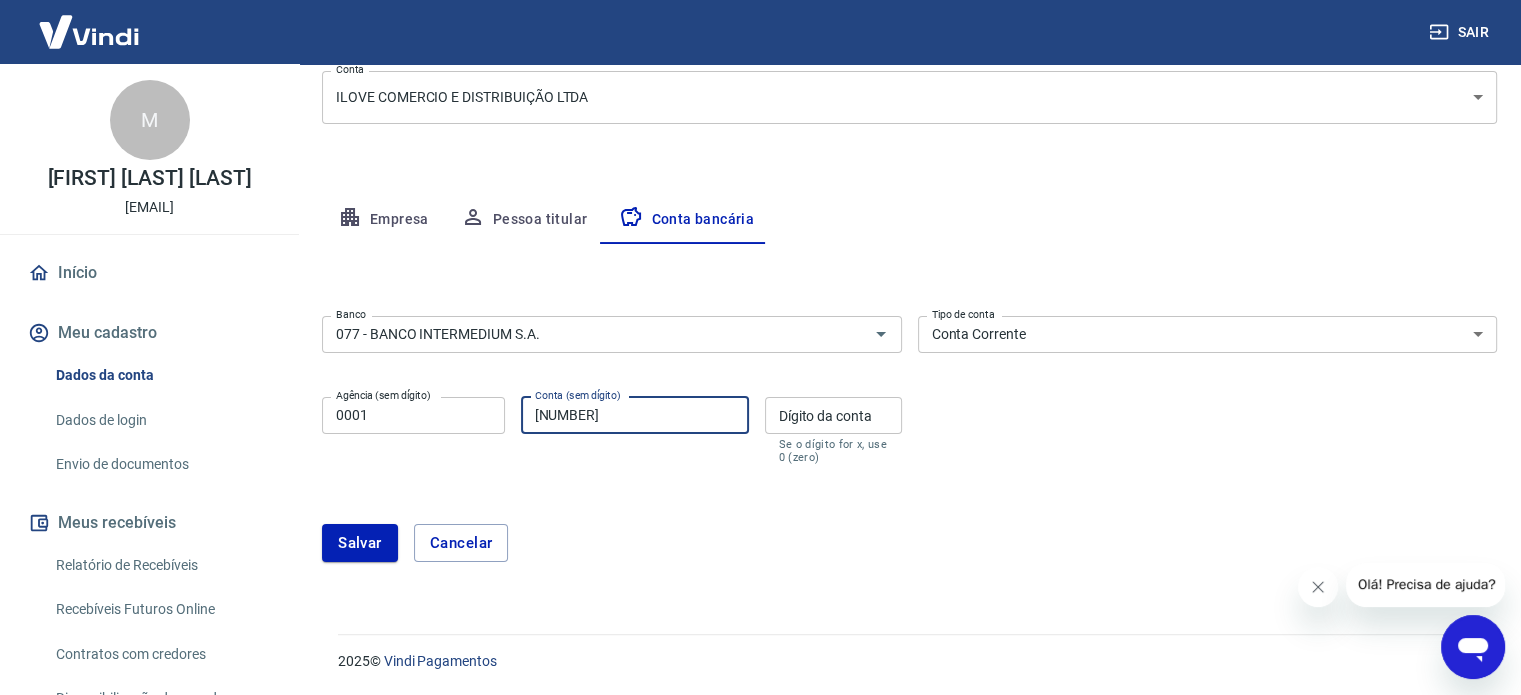 type on "[NUMBER]" 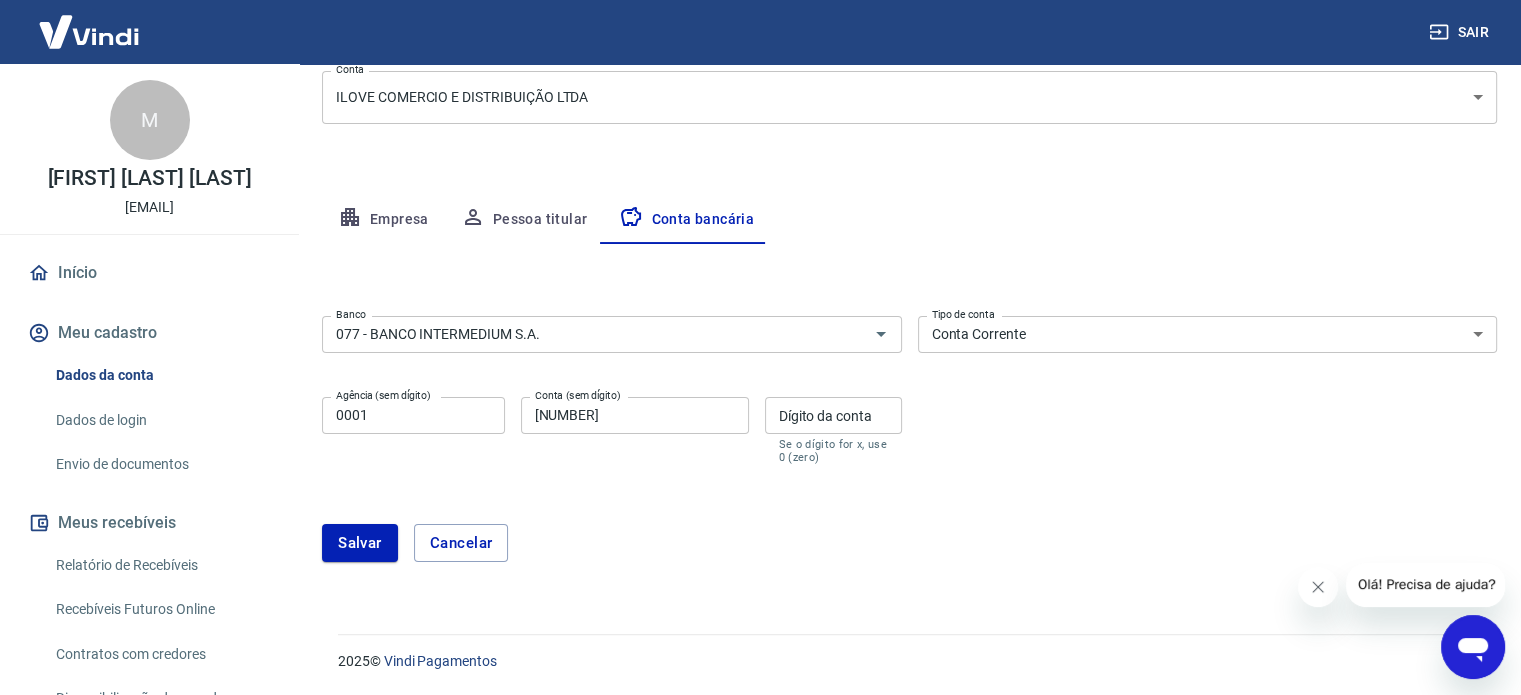 click on "Se o dígito for x, use 0 (zero)" at bounding box center [833, 451] 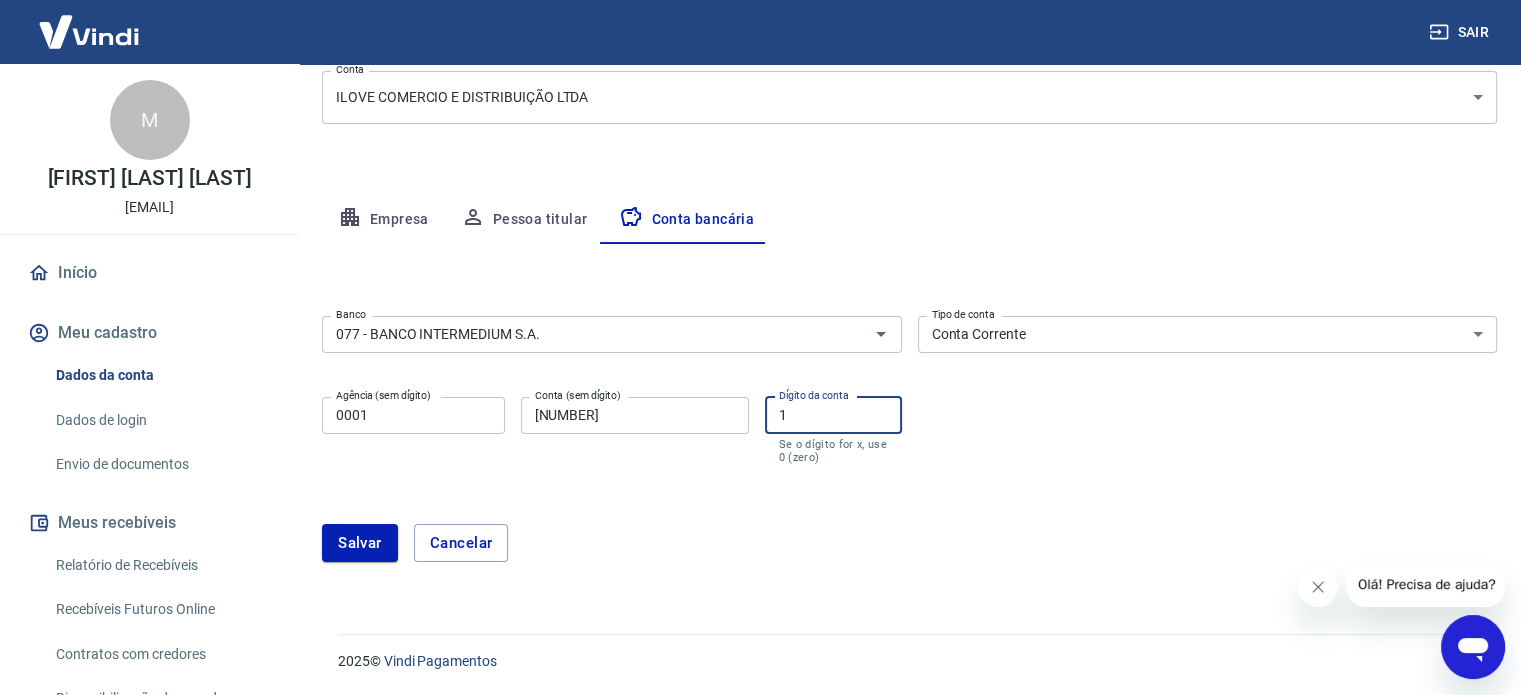 type on "1" 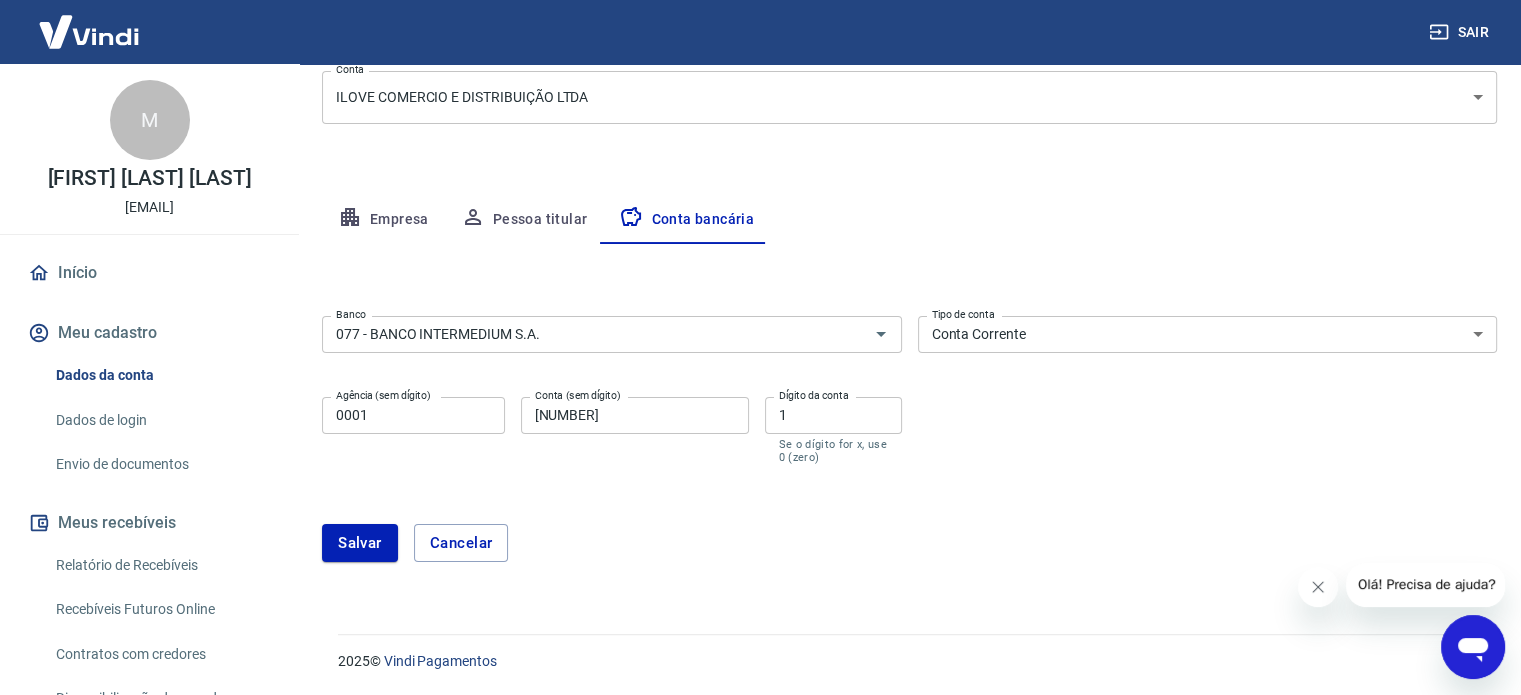 click on "Banco 077 - BANCO INTERMEDIUM S.A. Banco Tipo de conta Conta Corrente Conta Poupança Tipo de conta Agência (sem dígito) 0001 Agência (sem dígito) Conta (sem dígito) [ACCOUNT_NUMBER] Conta (sem dígito) Dígito da conta 1 Dígito da conta Se o dígito for x, use 0 (zero) Atenção Ao cadastrar uma nova conta bancária, faremos um crédito de valor simbólico na conta bancária informada. Este crédito é apenas para verificação de segurança e será feito automaticamente após a alteração da conta. Salvar Cancelar" at bounding box center [909, 447] 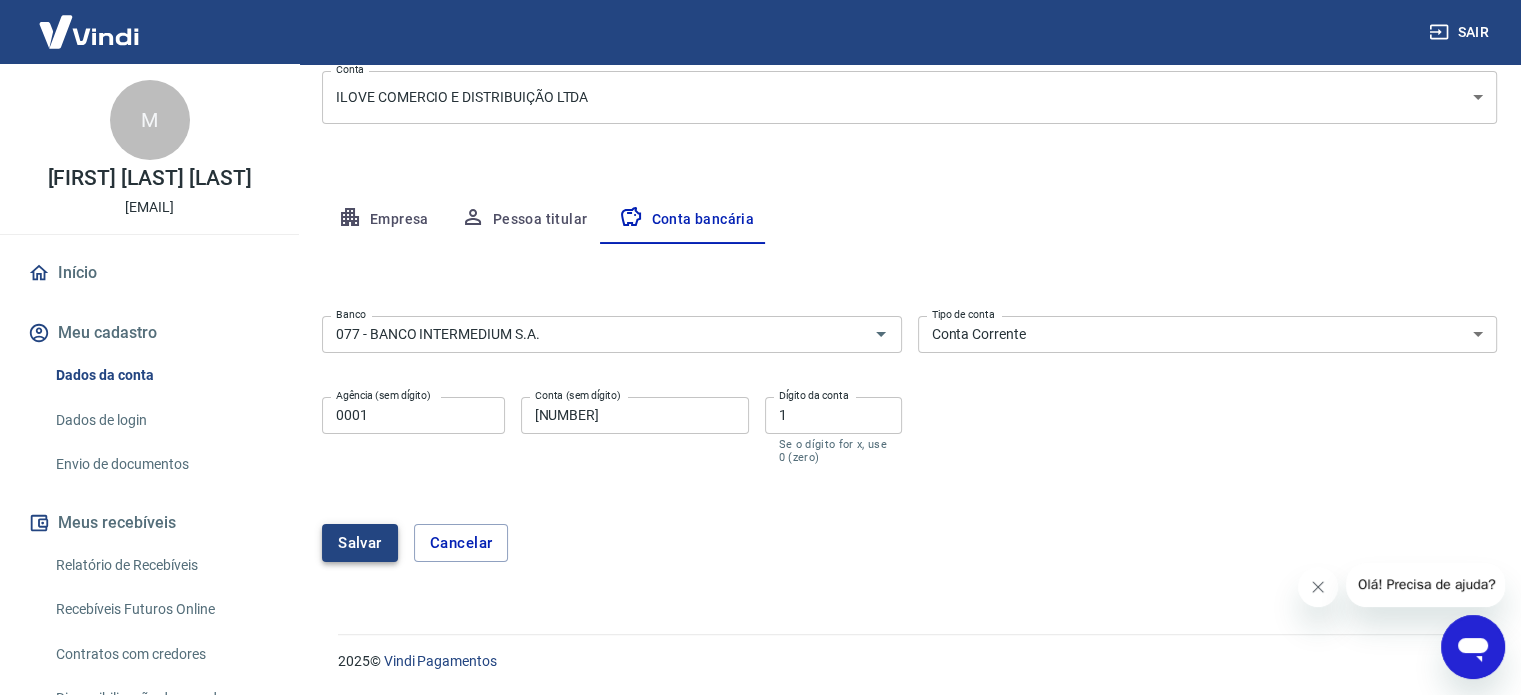 click on "Salvar" at bounding box center (360, 543) 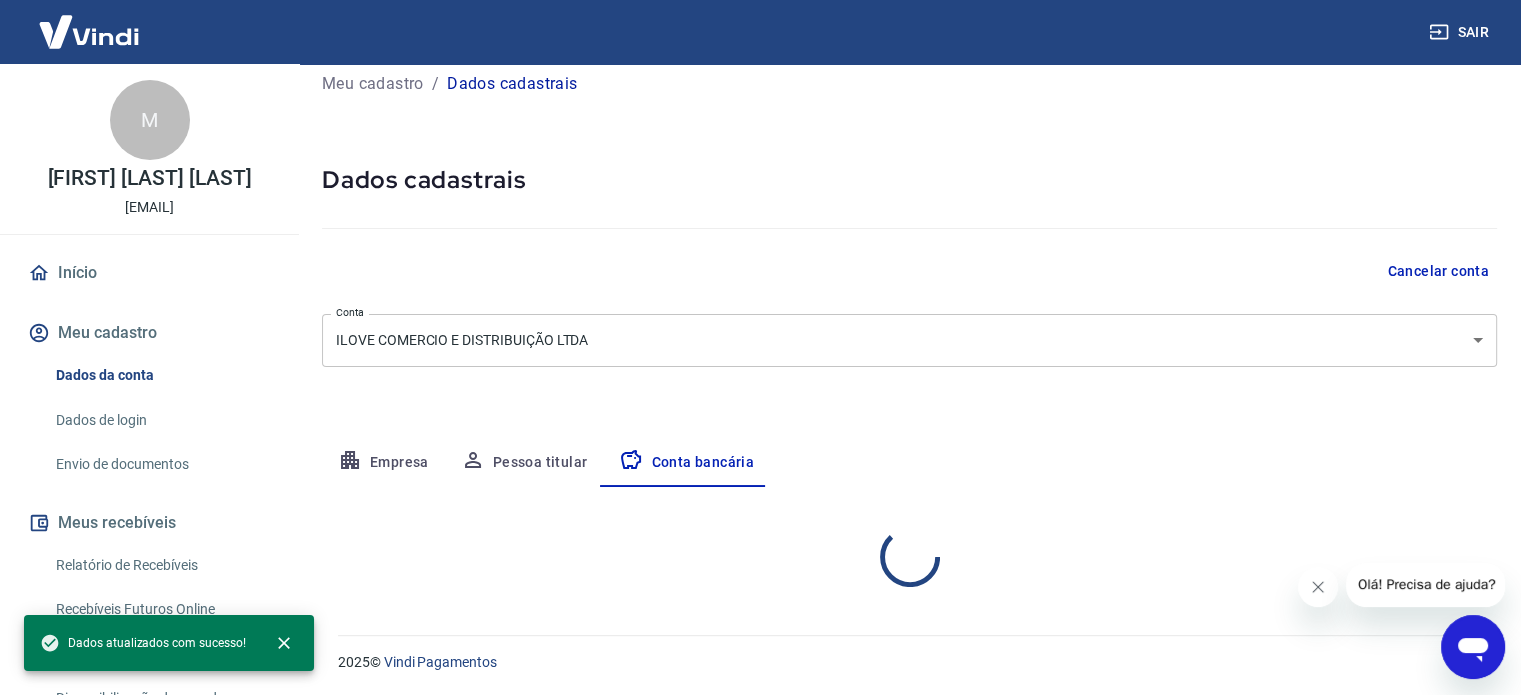 select on "1" 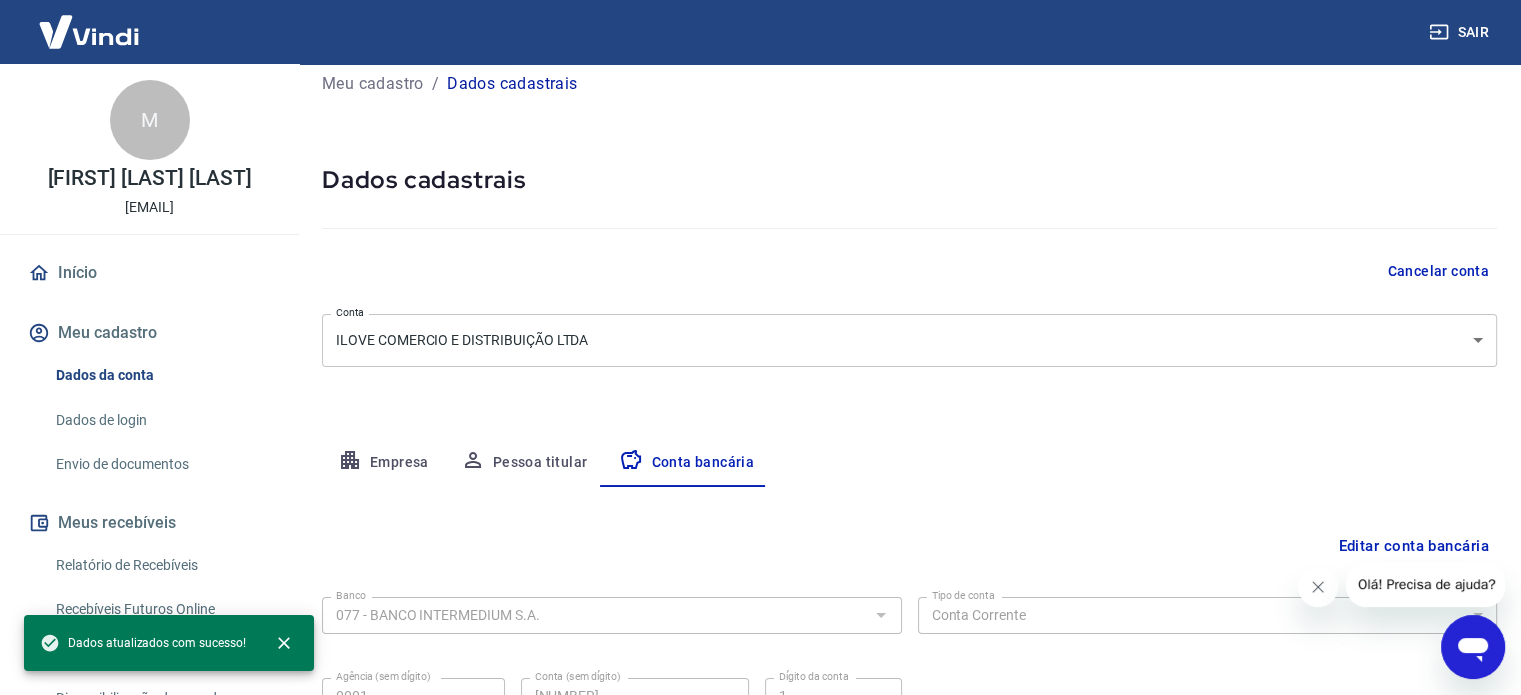 scroll, scrollTop: 215, scrollLeft: 0, axis: vertical 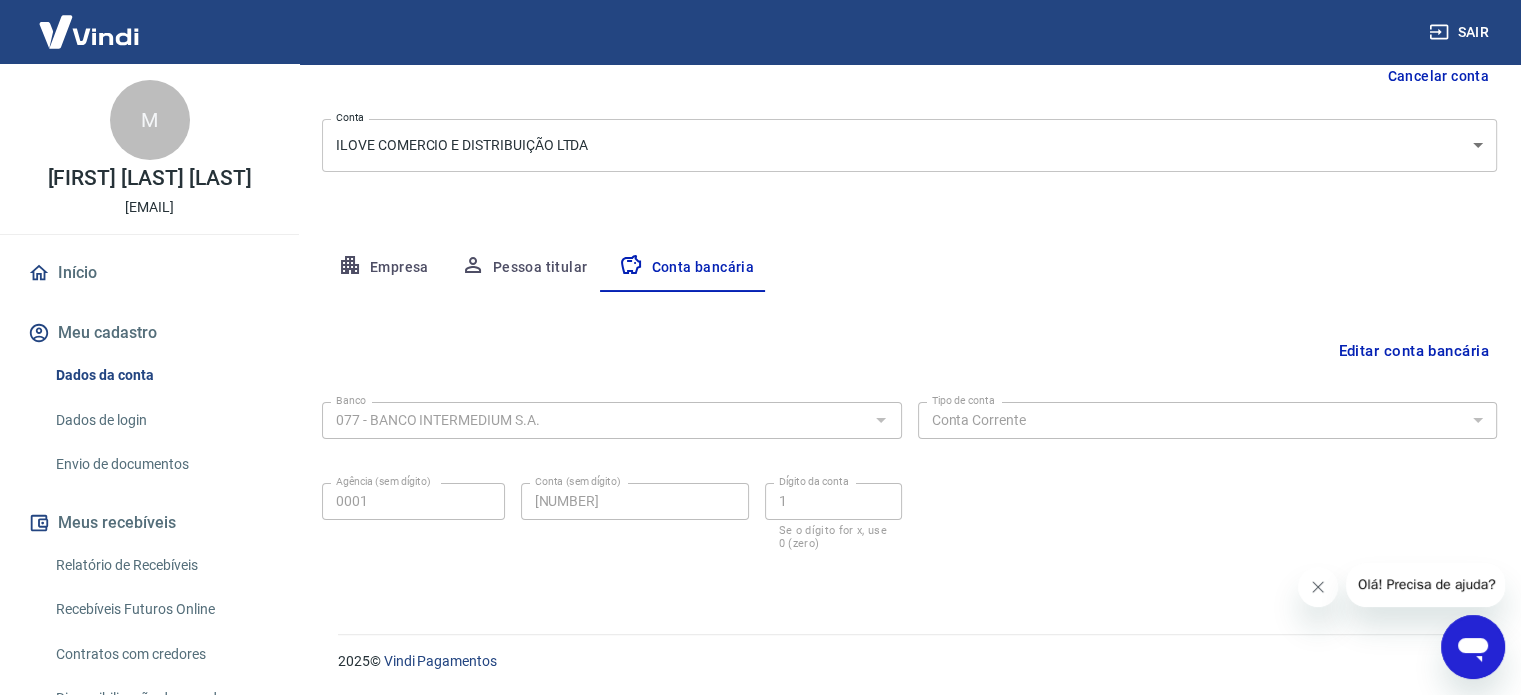 click on "Envio de documentos" at bounding box center (161, 464) 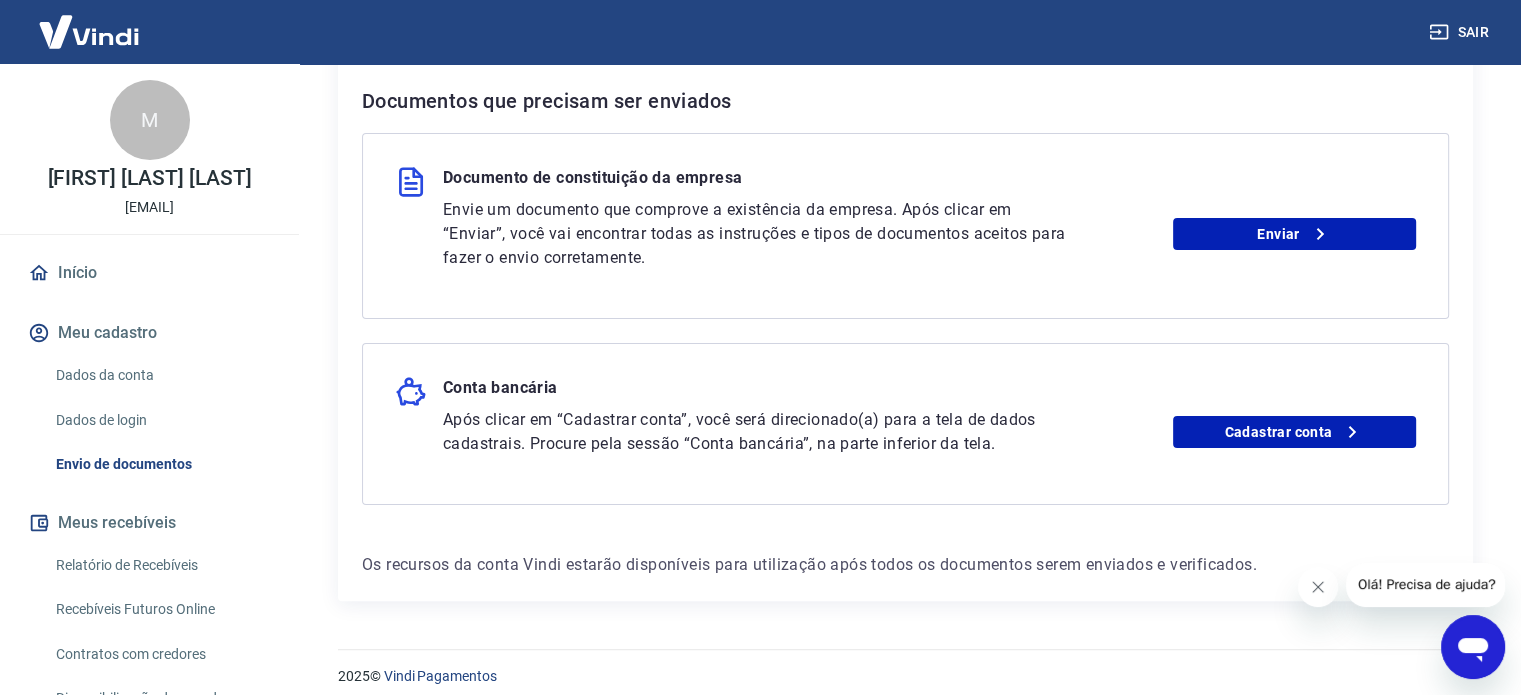 scroll, scrollTop: 415, scrollLeft: 0, axis: vertical 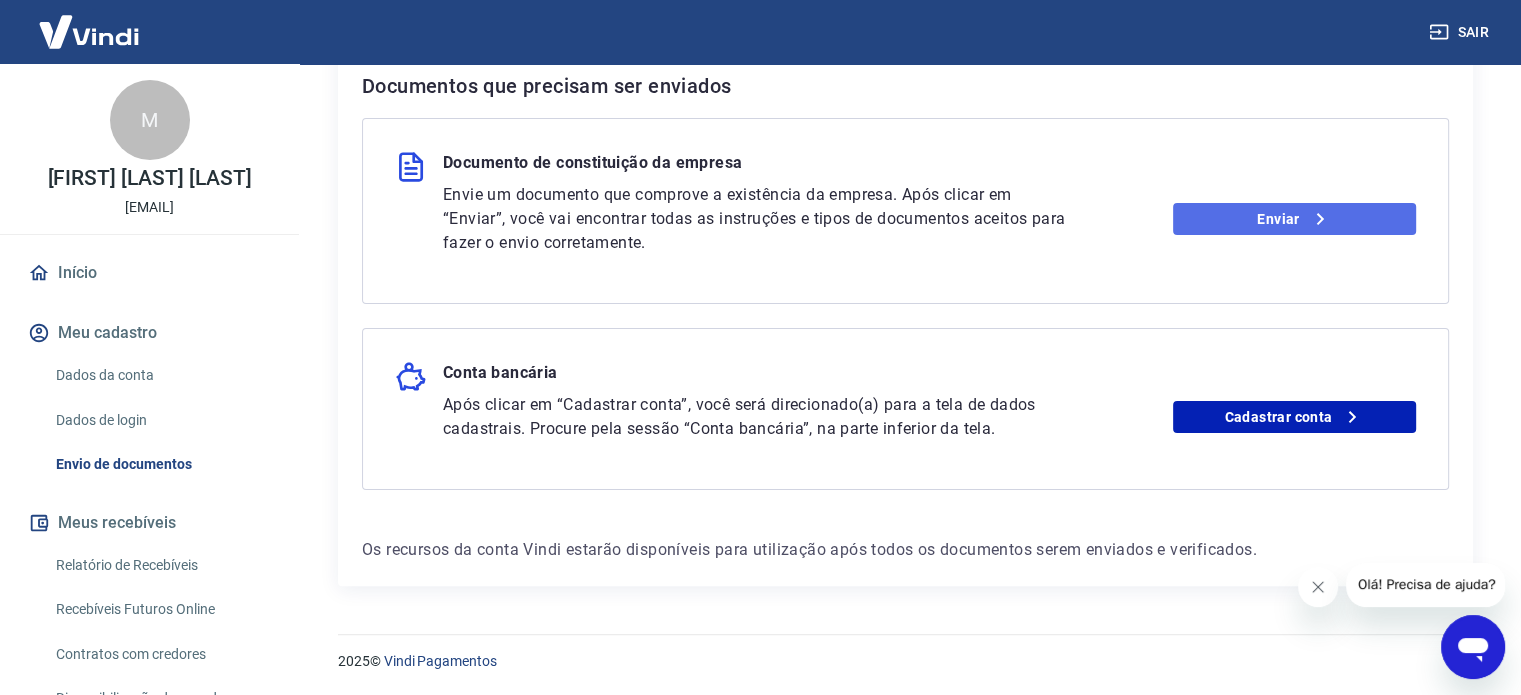 click on "Enviar" at bounding box center [1294, 219] 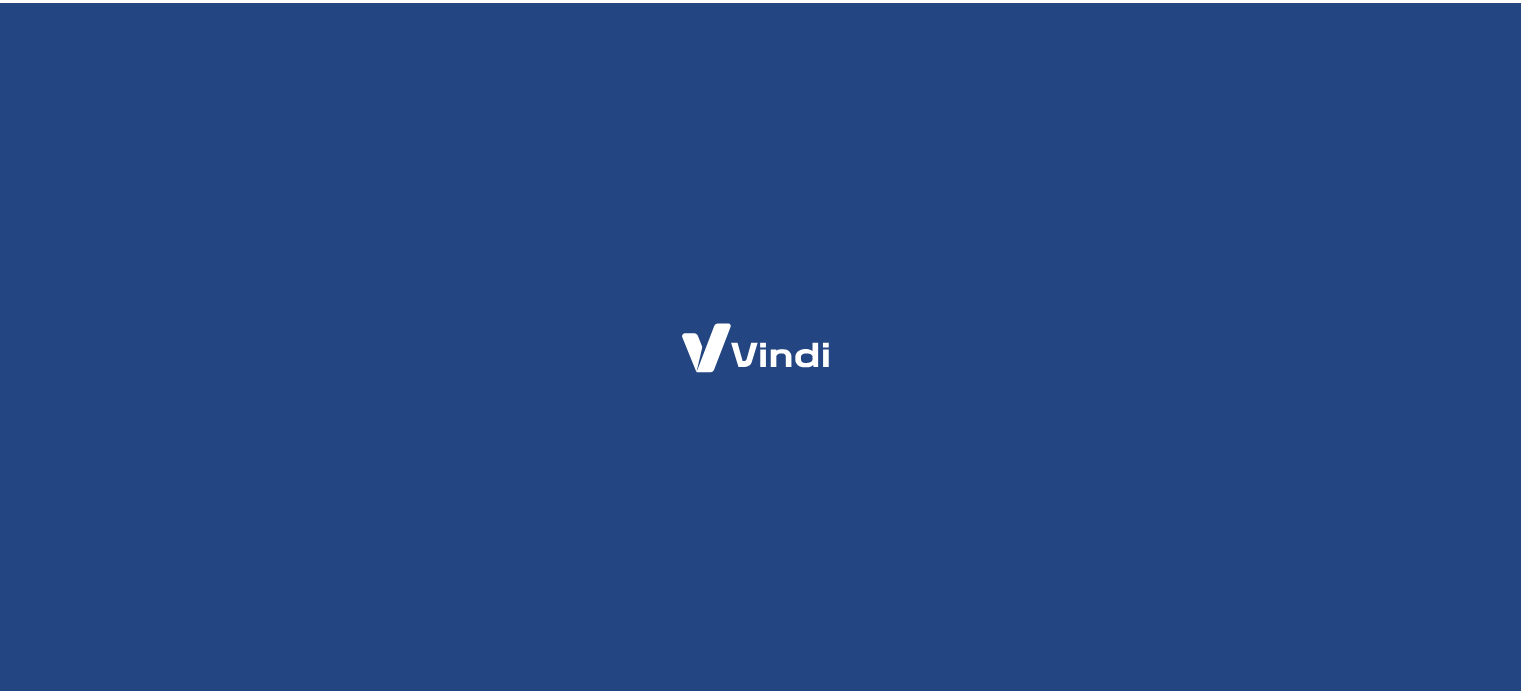 scroll, scrollTop: 0, scrollLeft: 0, axis: both 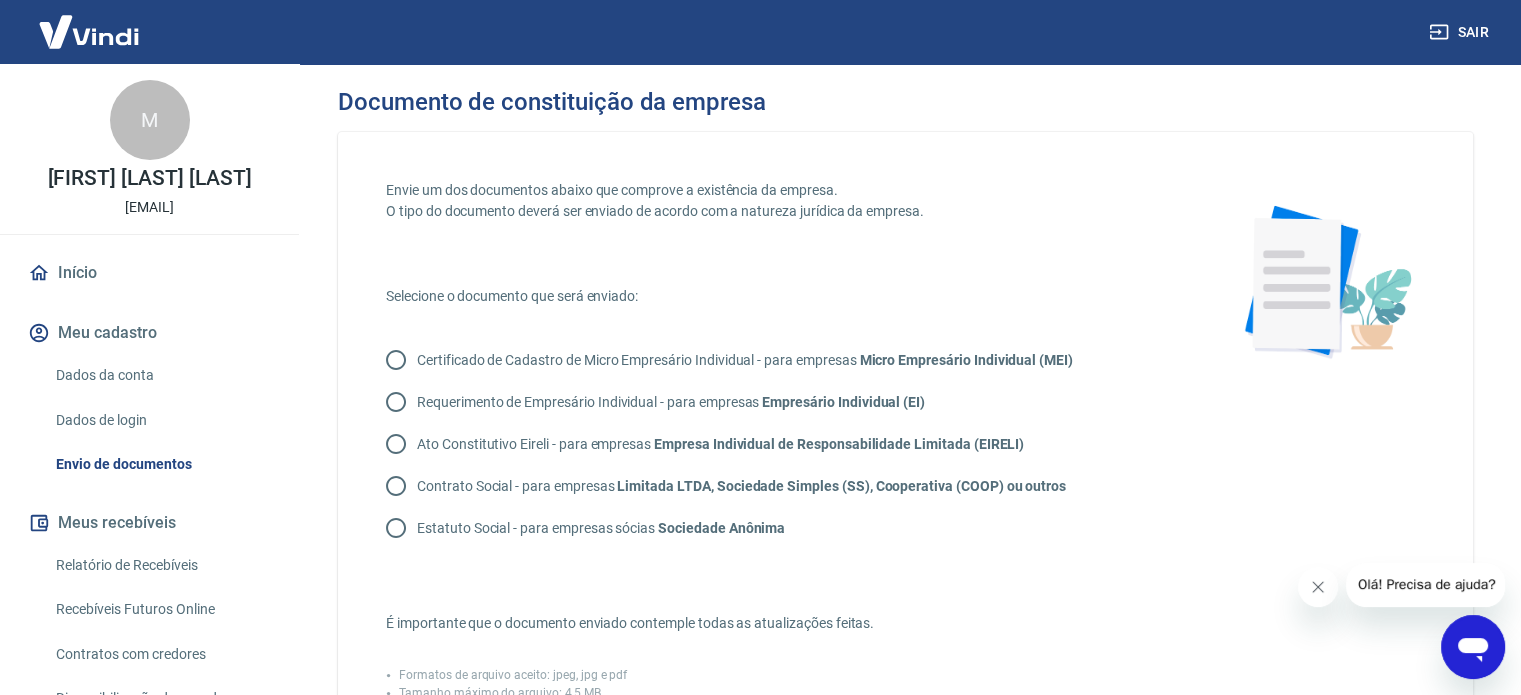 click on "Contrato Social - para empresas   Limitada LTDA, Sociedade Simples (SS), Cooperativa (COOP) ou outros" at bounding box center [396, 486] 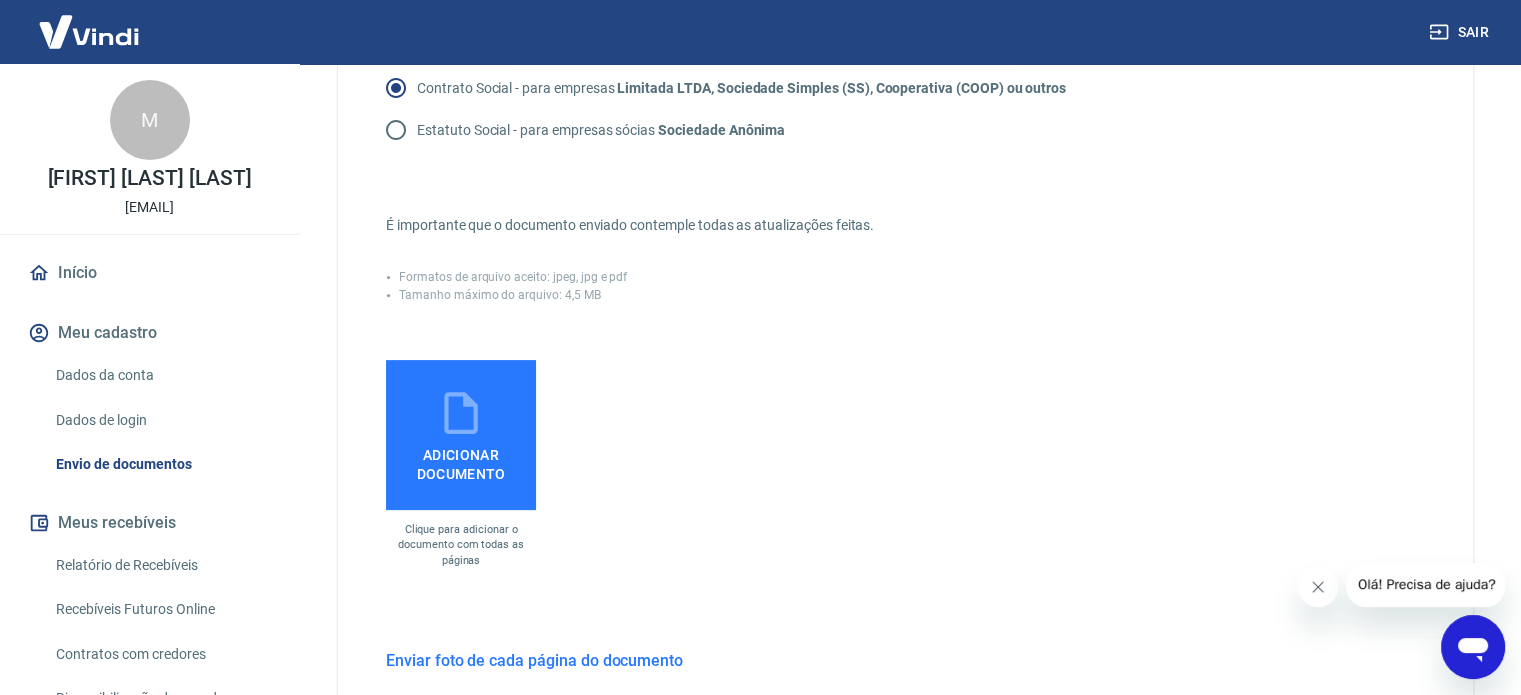 scroll, scrollTop: 400, scrollLeft: 0, axis: vertical 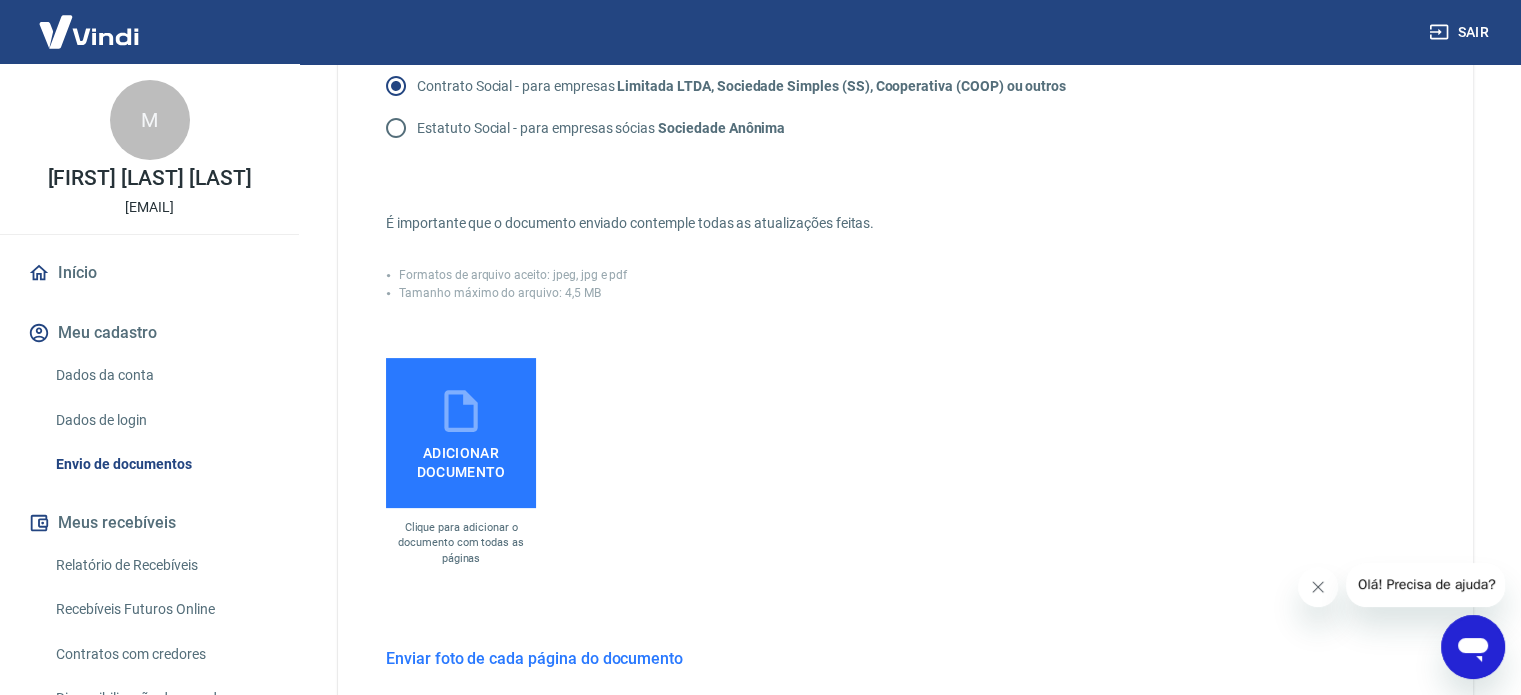 click 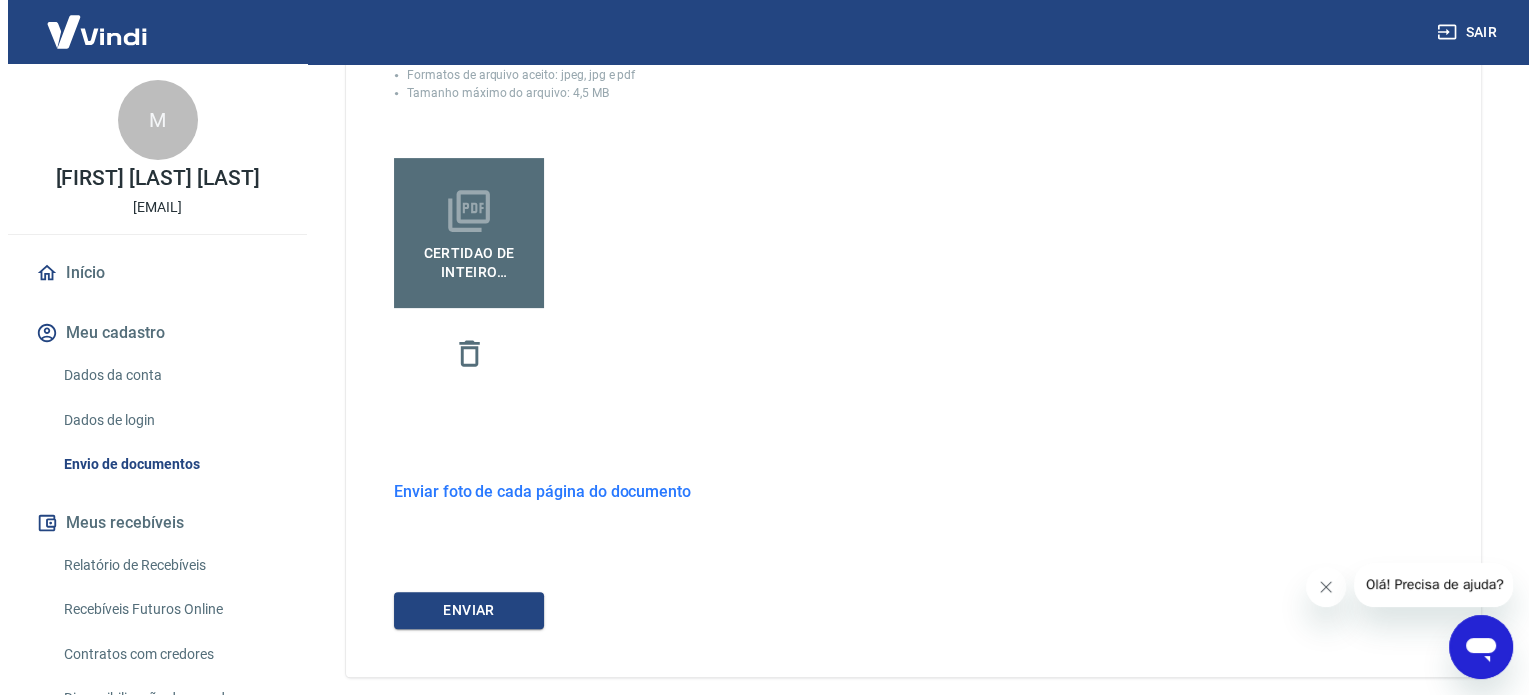 scroll, scrollTop: 691, scrollLeft: 0, axis: vertical 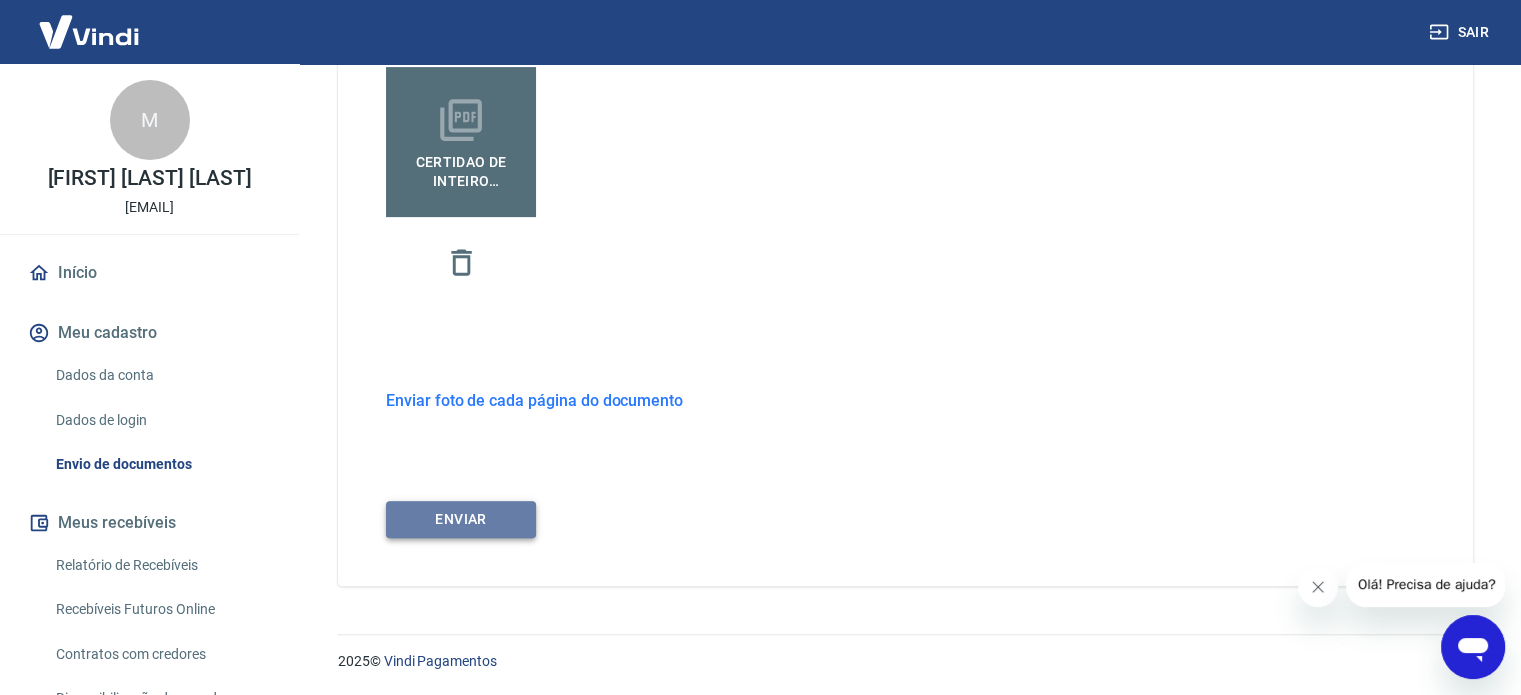 click on "ENVIAR" at bounding box center [461, 519] 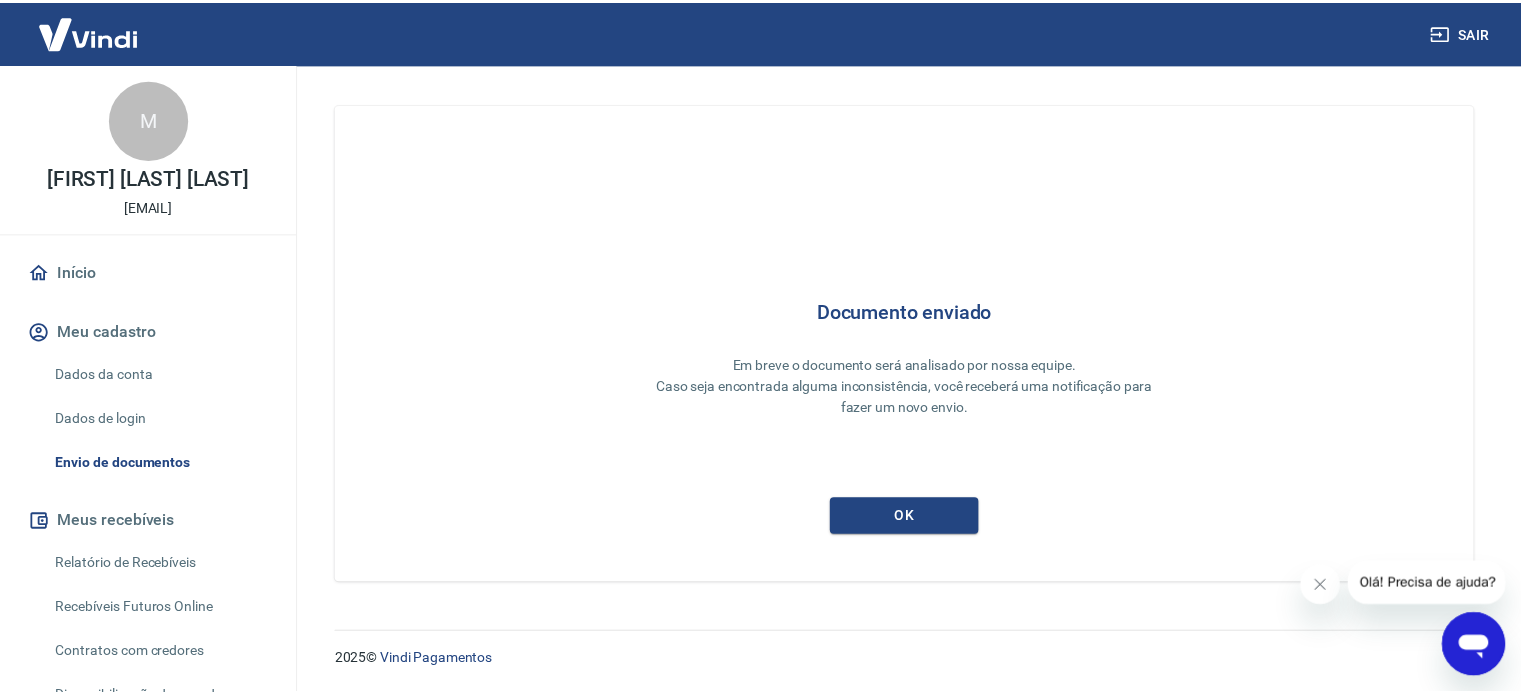 scroll, scrollTop: 0, scrollLeft: 0, axis: both 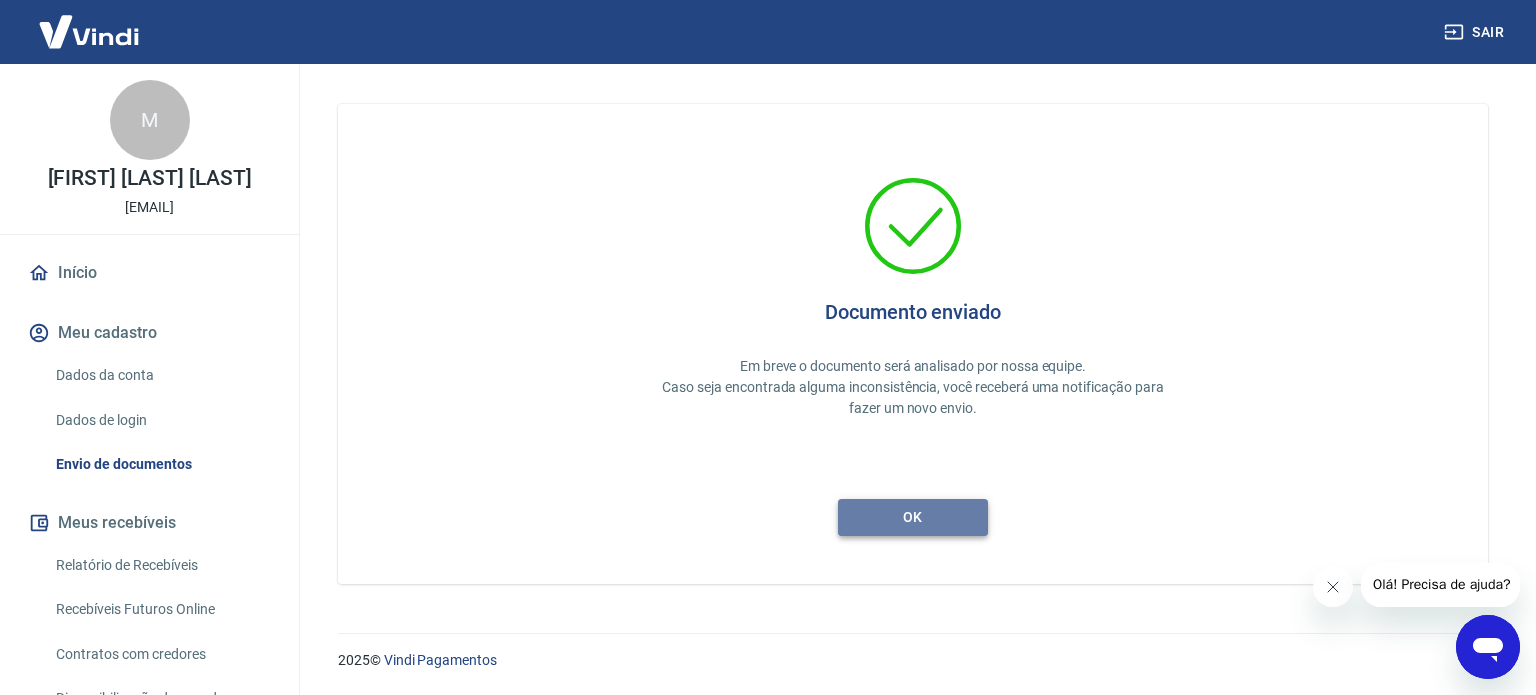 click on "ok" at bounding box center [913, 517] 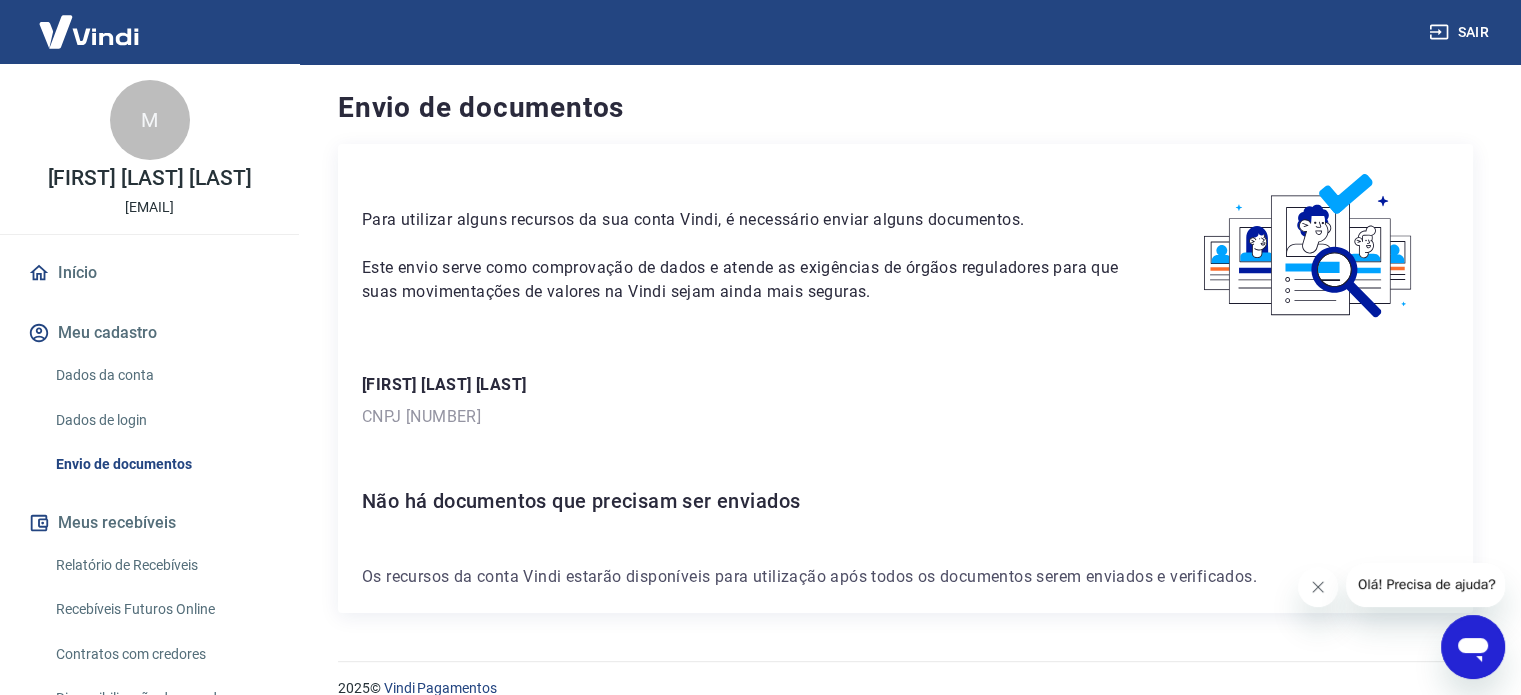 scroll, scrollTop: 28, scrollLeft: 0, axis: vertical 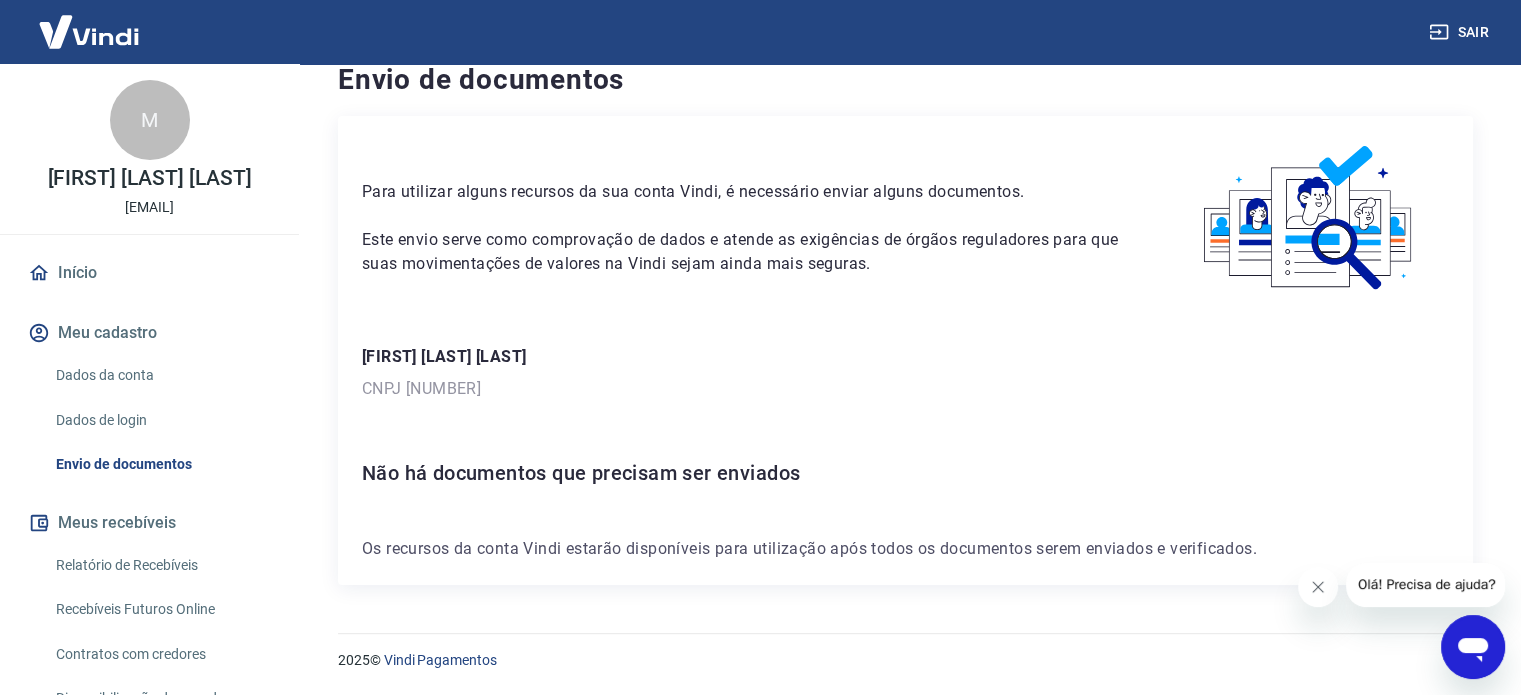 click at bounding box center [1318, 587] 